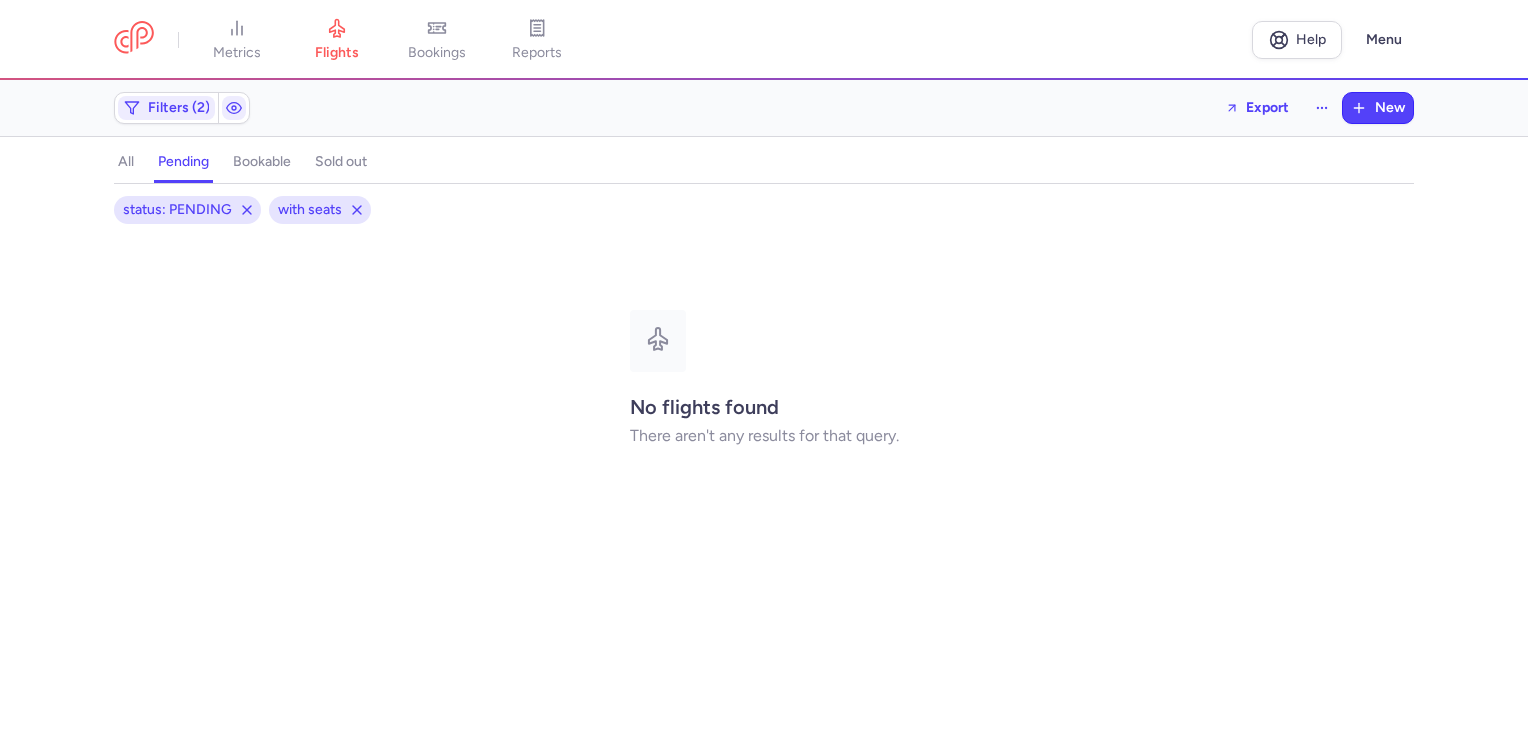scroll, scrollTop: 0, scrollLeft: 0, axis: both 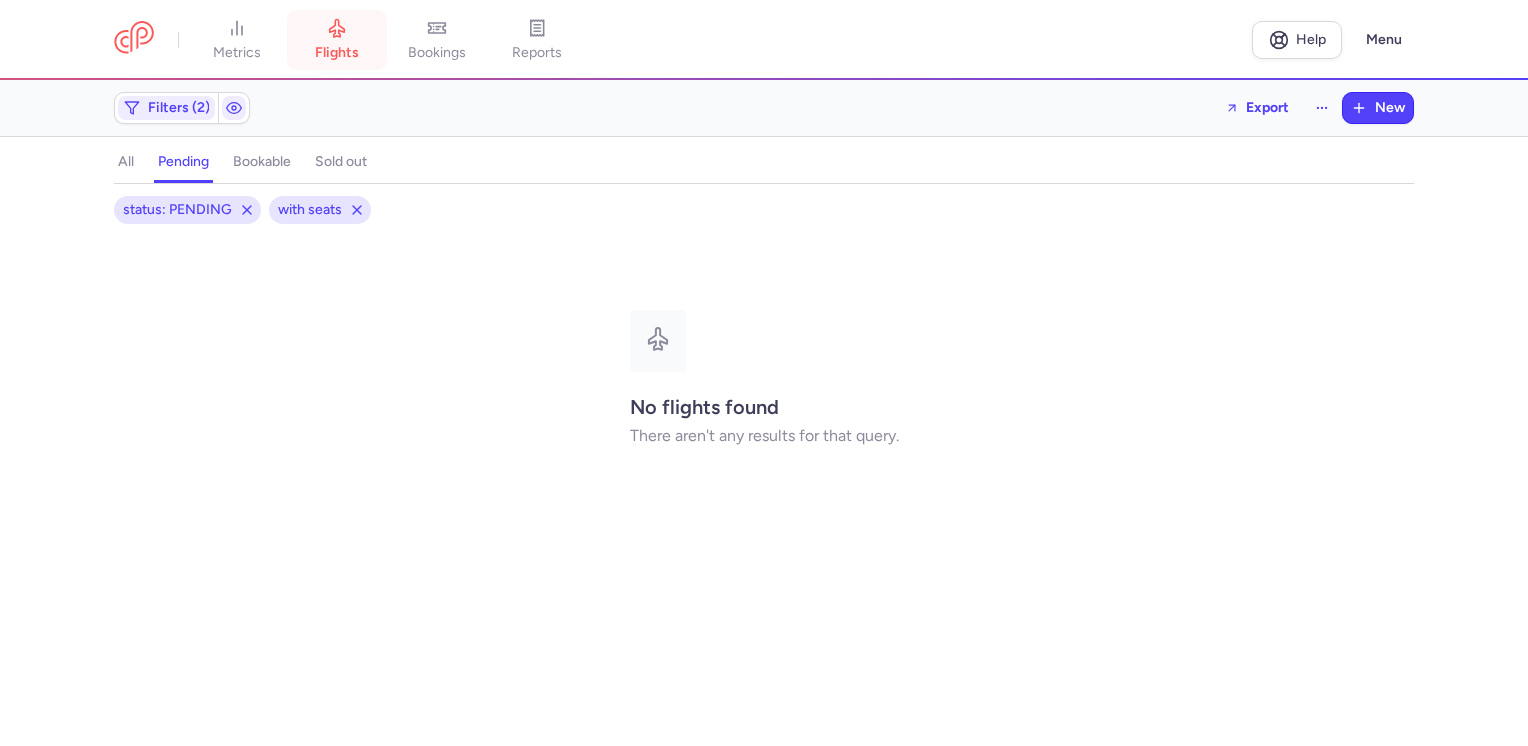 click on "flights" at bounding box center [337, 53] 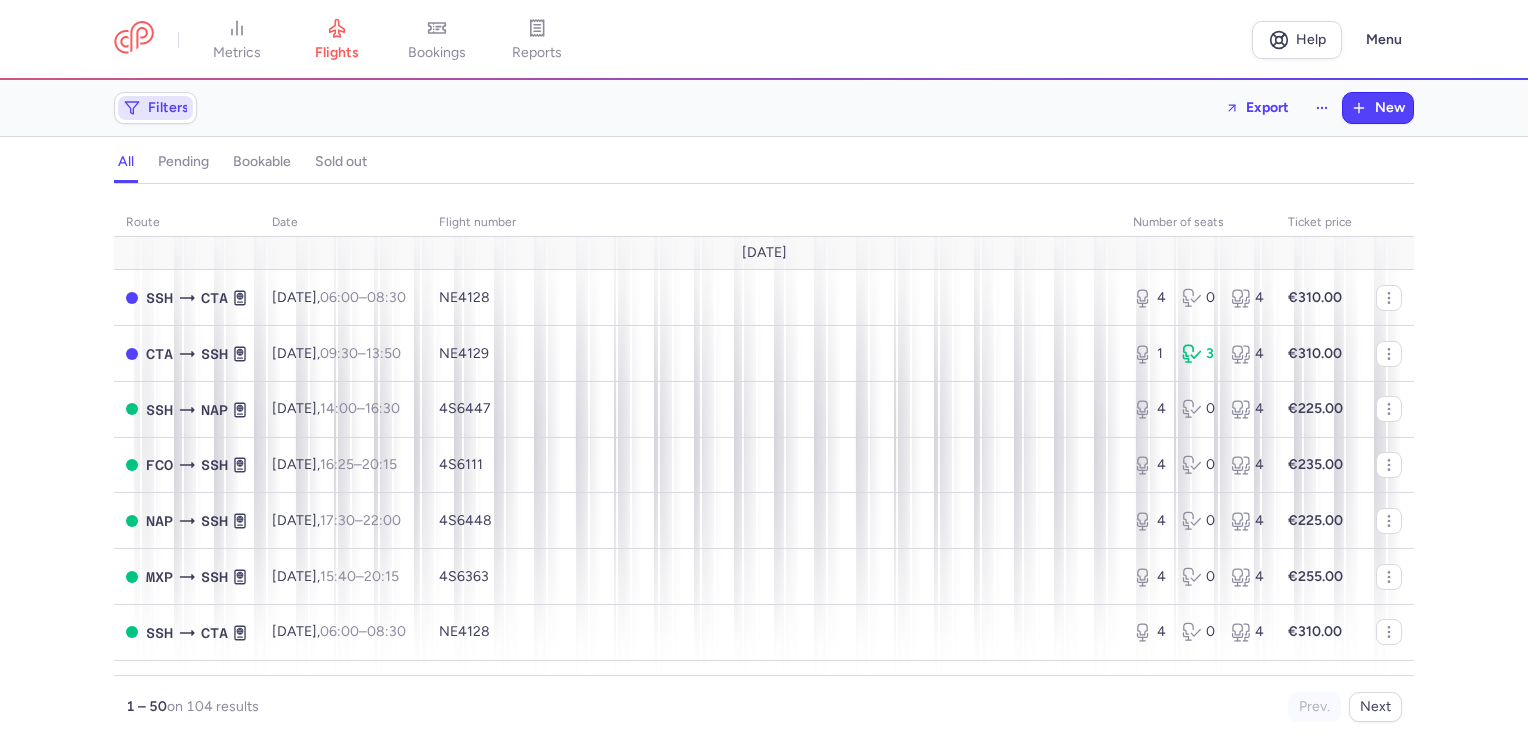 click on "Filters" at bounding box center [168, 108] 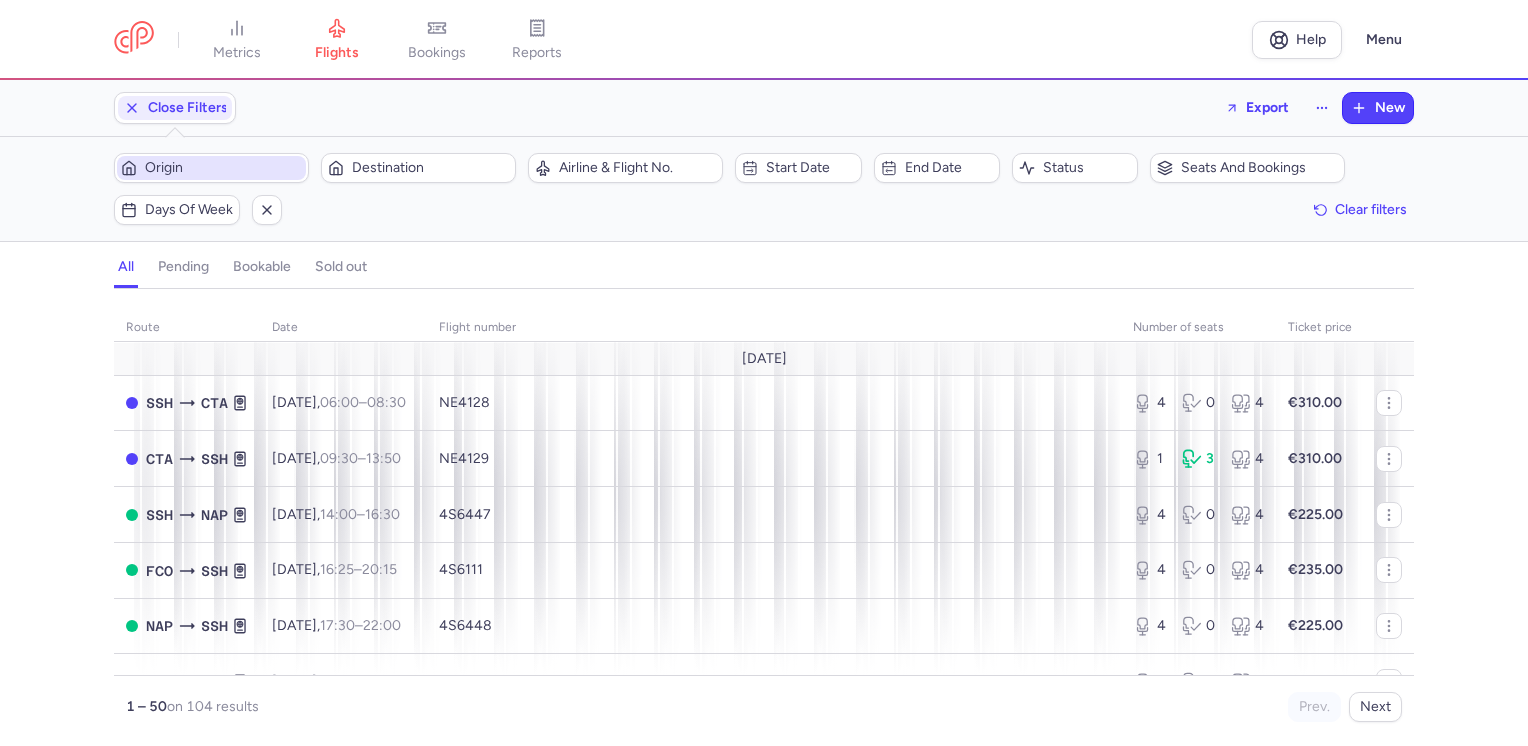 click on "Origin" at bounding box center (223, 168) 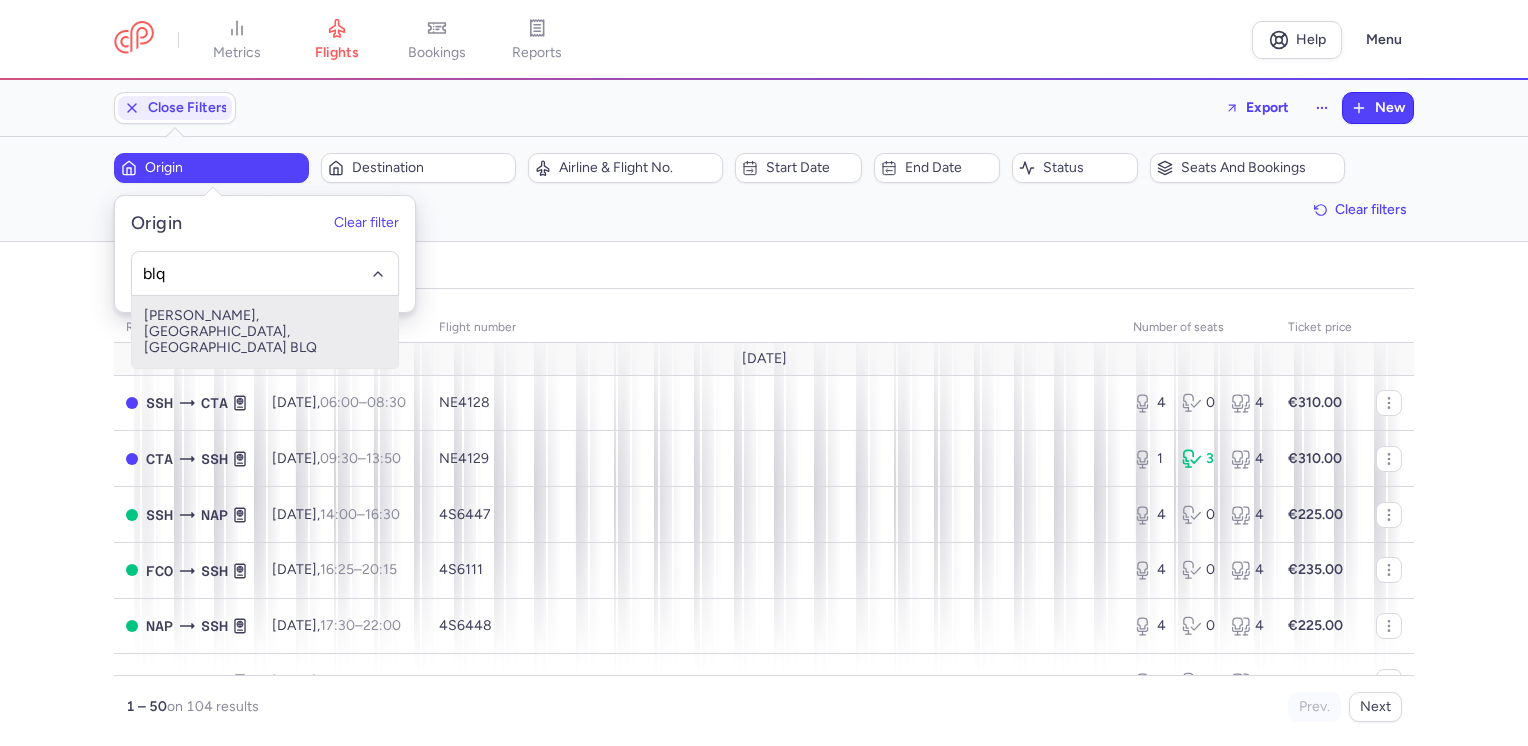 click on "[PERSON_NAME], [GEOGRAPHIC_DATA], [GEOGRAPHIC_DATA] BLQ" at bounding box center (265, 332) 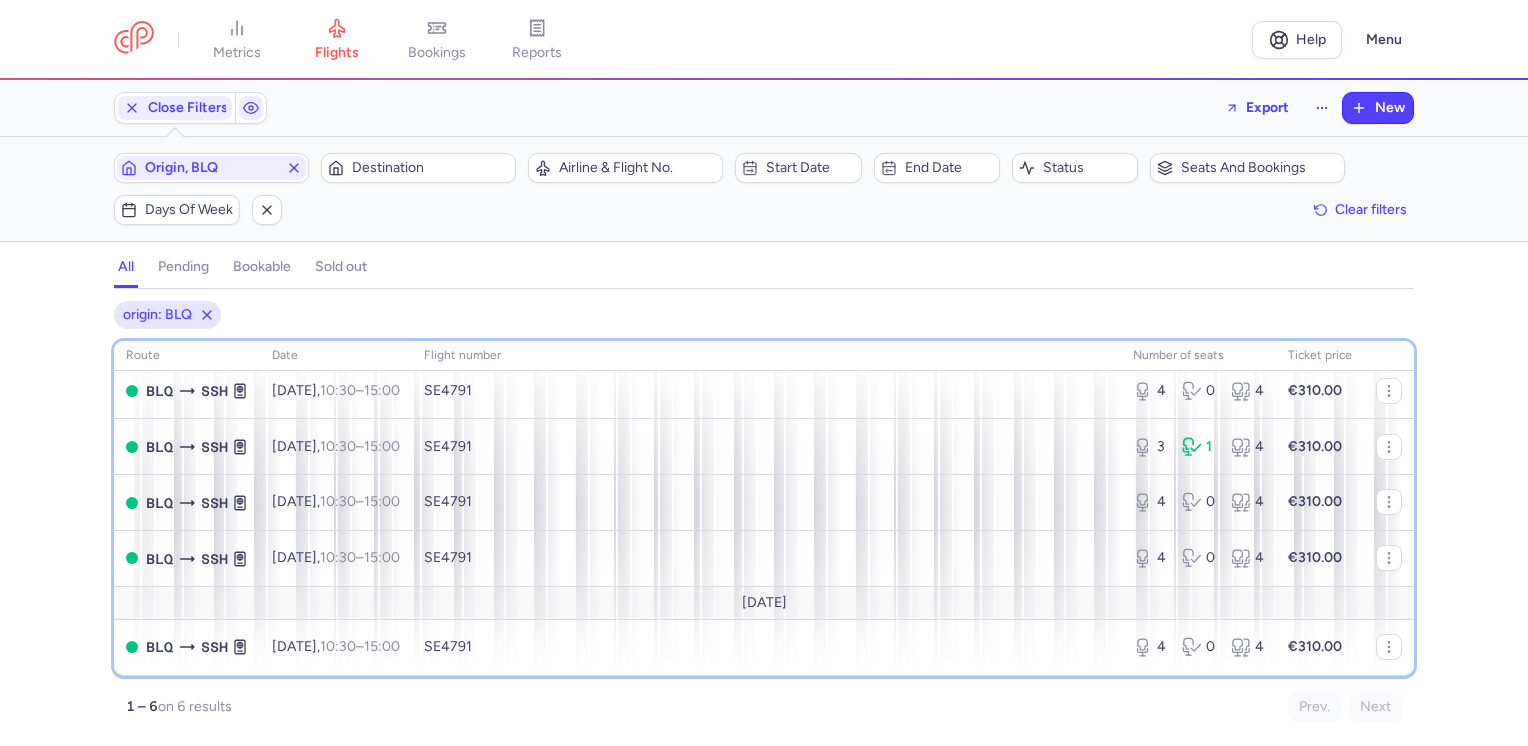 scroll, scrollTop: 0, scrollLeft: 0, axis: both 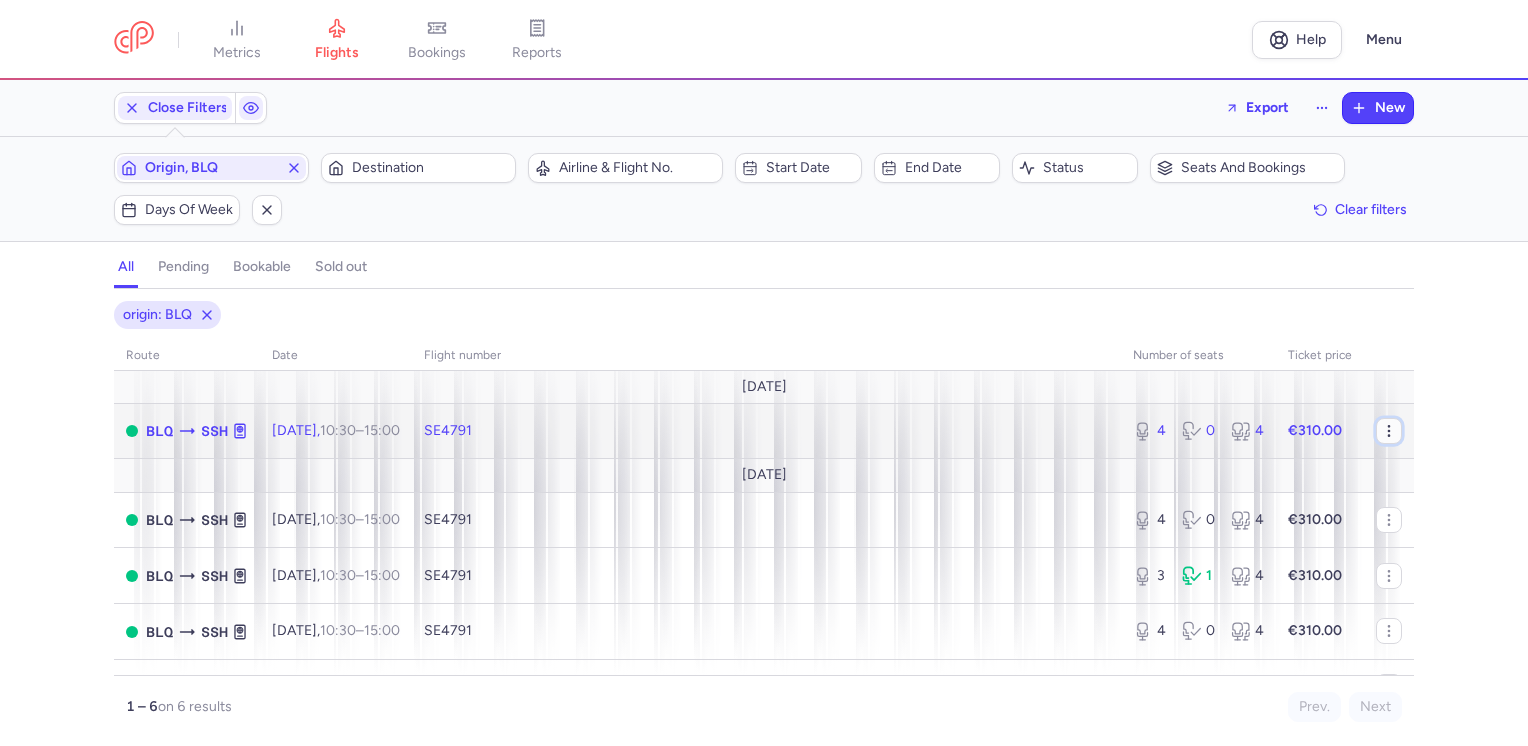 click 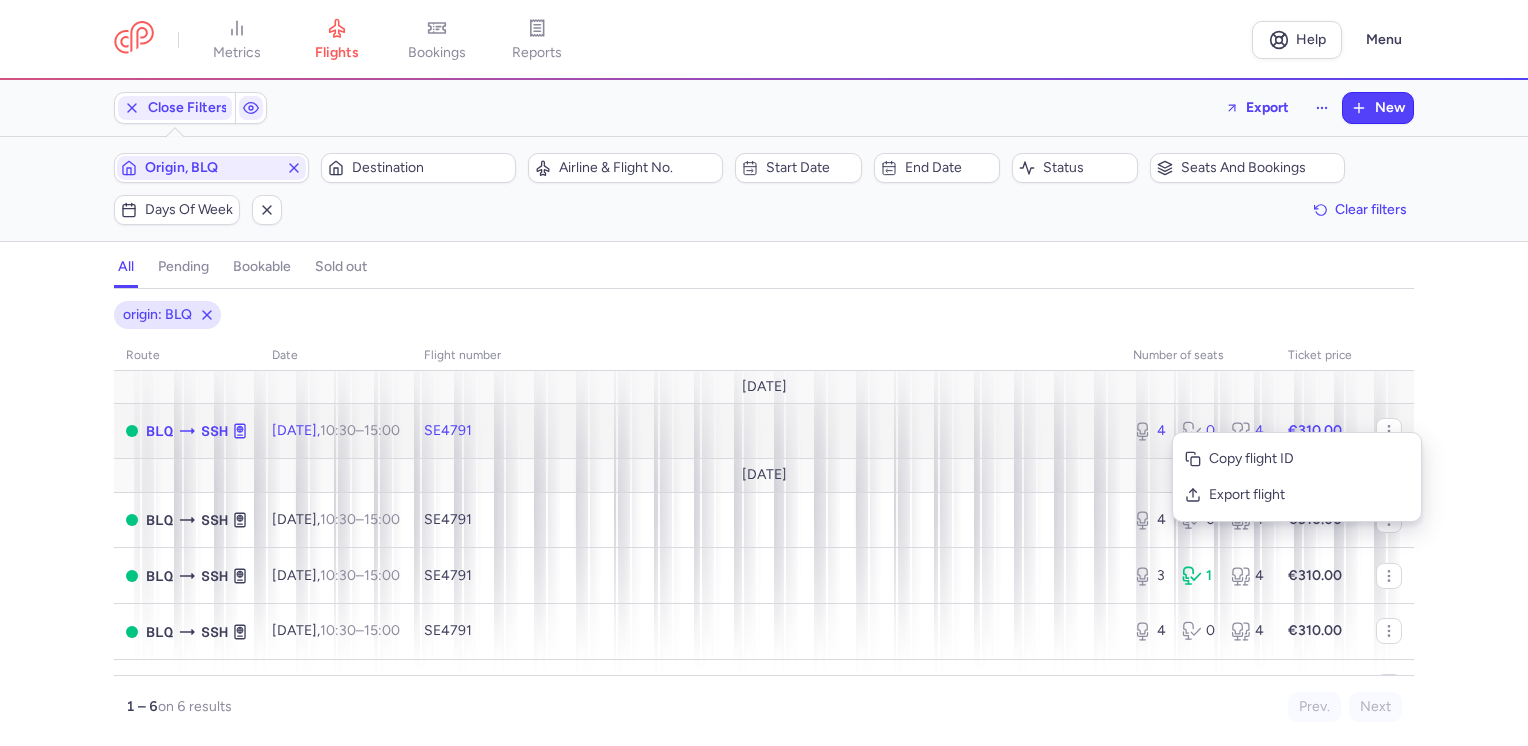 click on "SE4791" 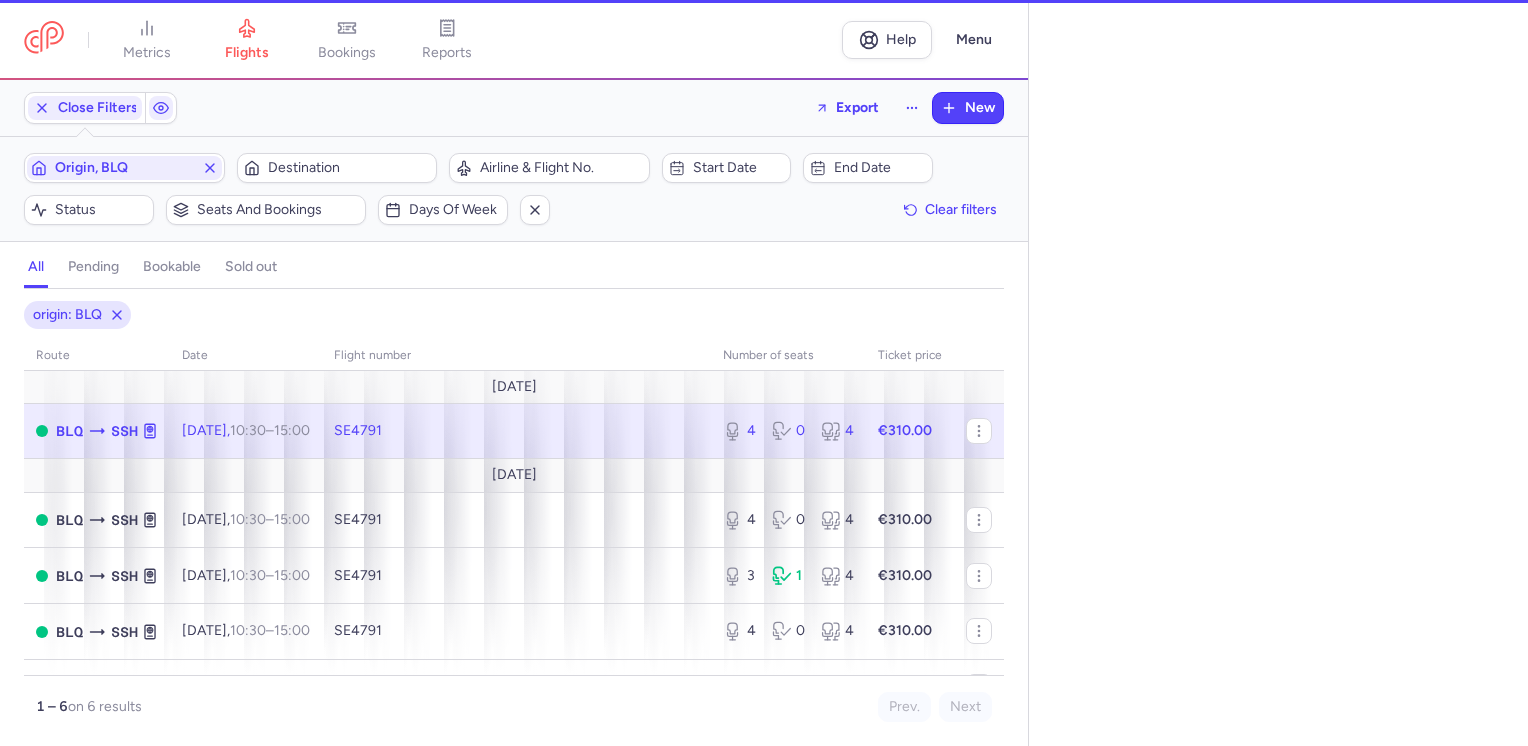 select on "days" 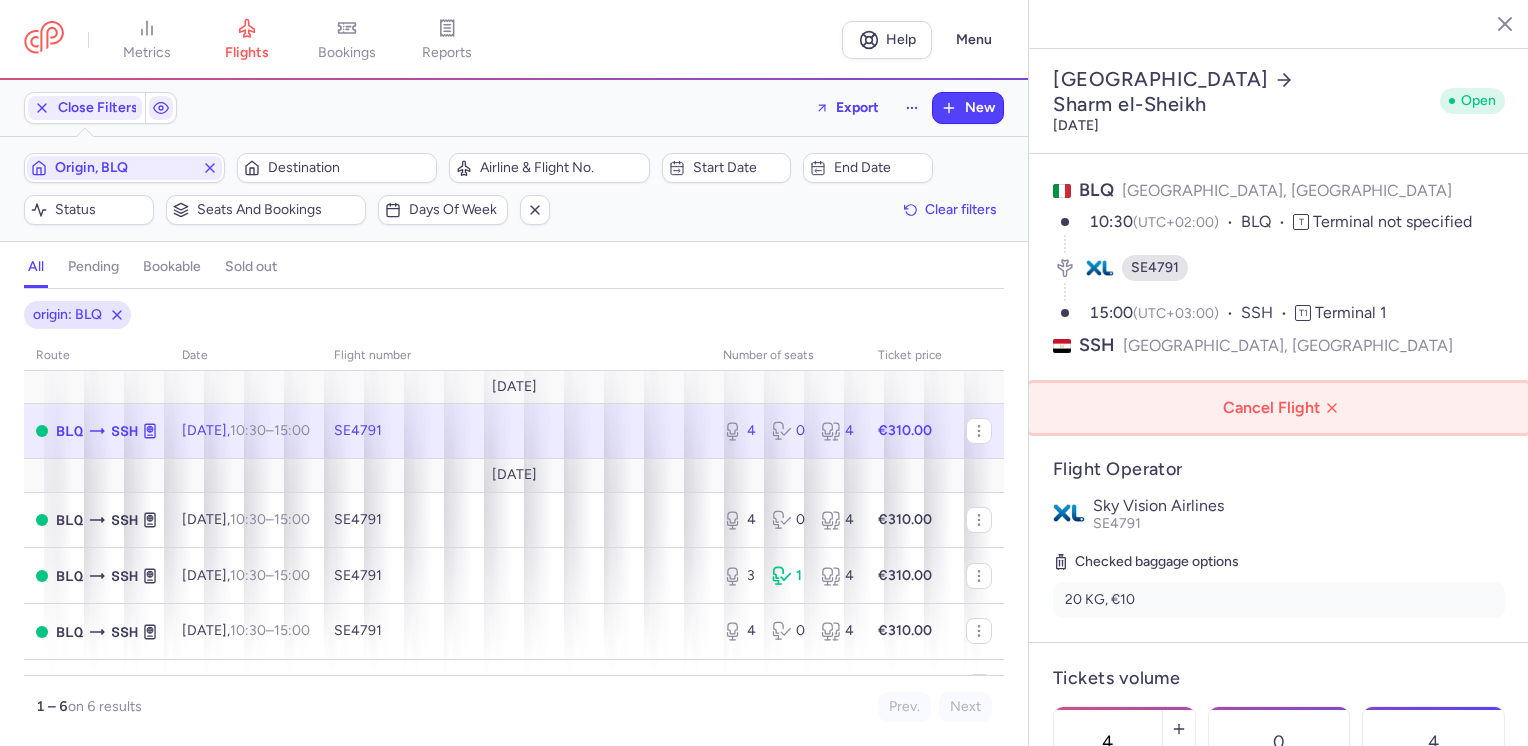 click on "Cancel Flight" at bounding box center [1283, 408] 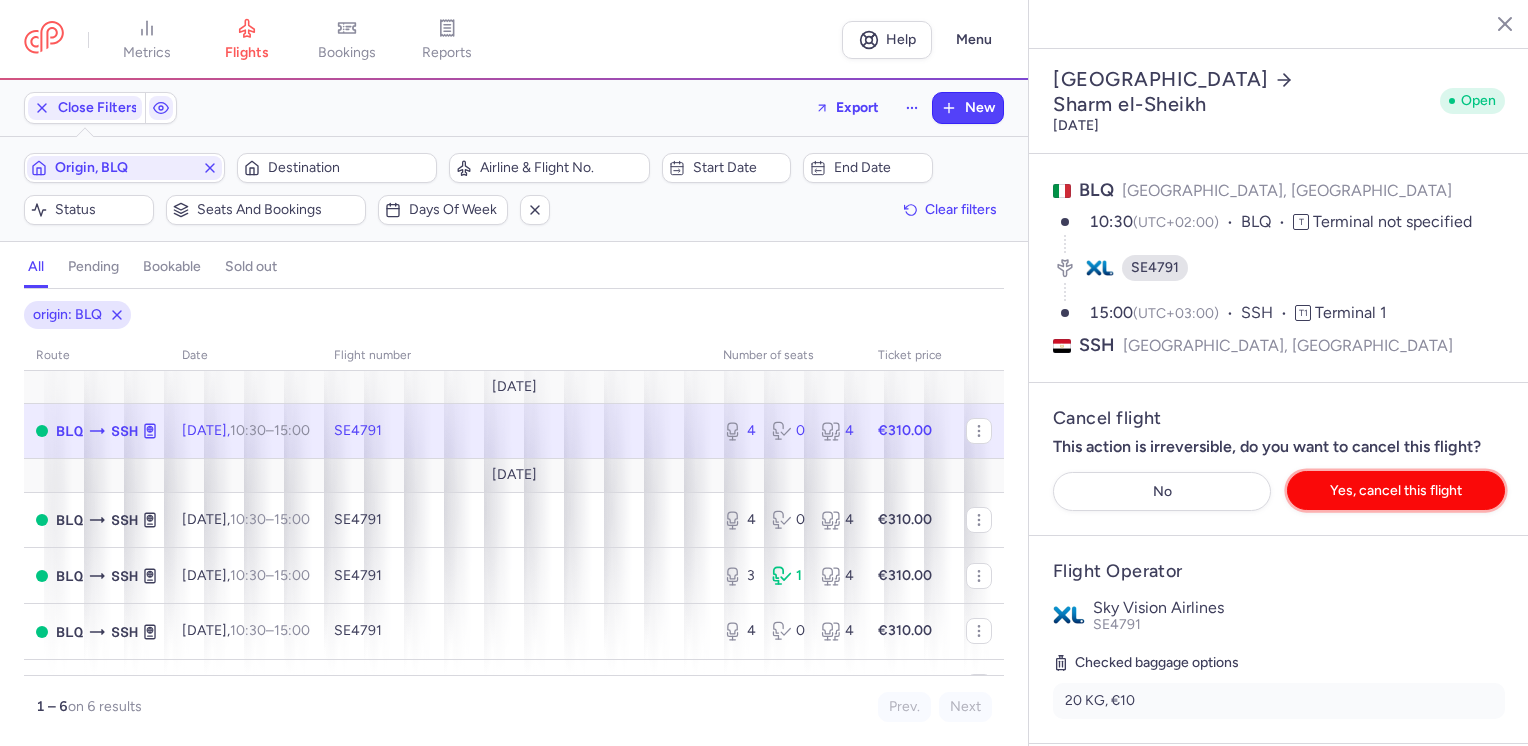 click on "Yes, cancel this flight" at bounding box center (1396, 490) 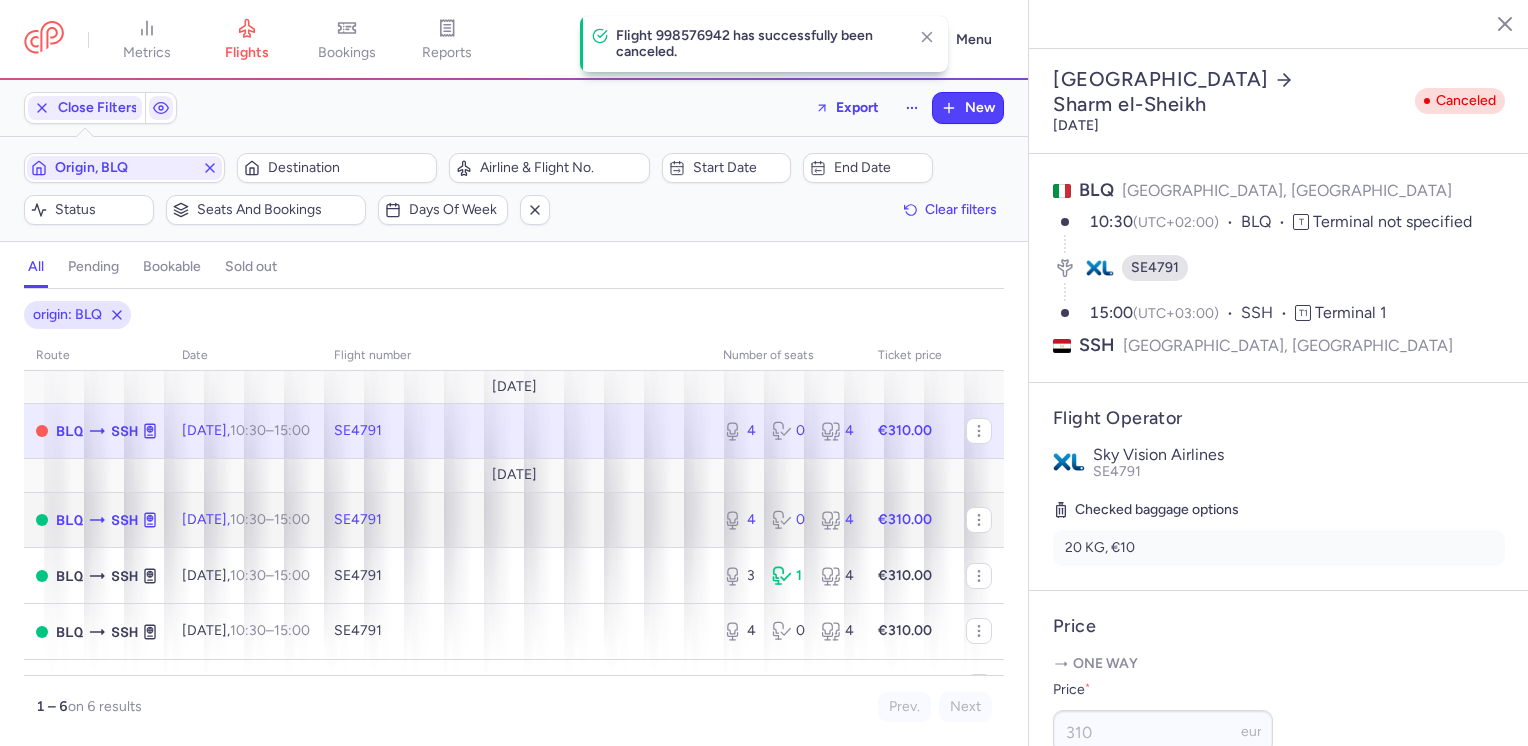 click on "4 0 4" 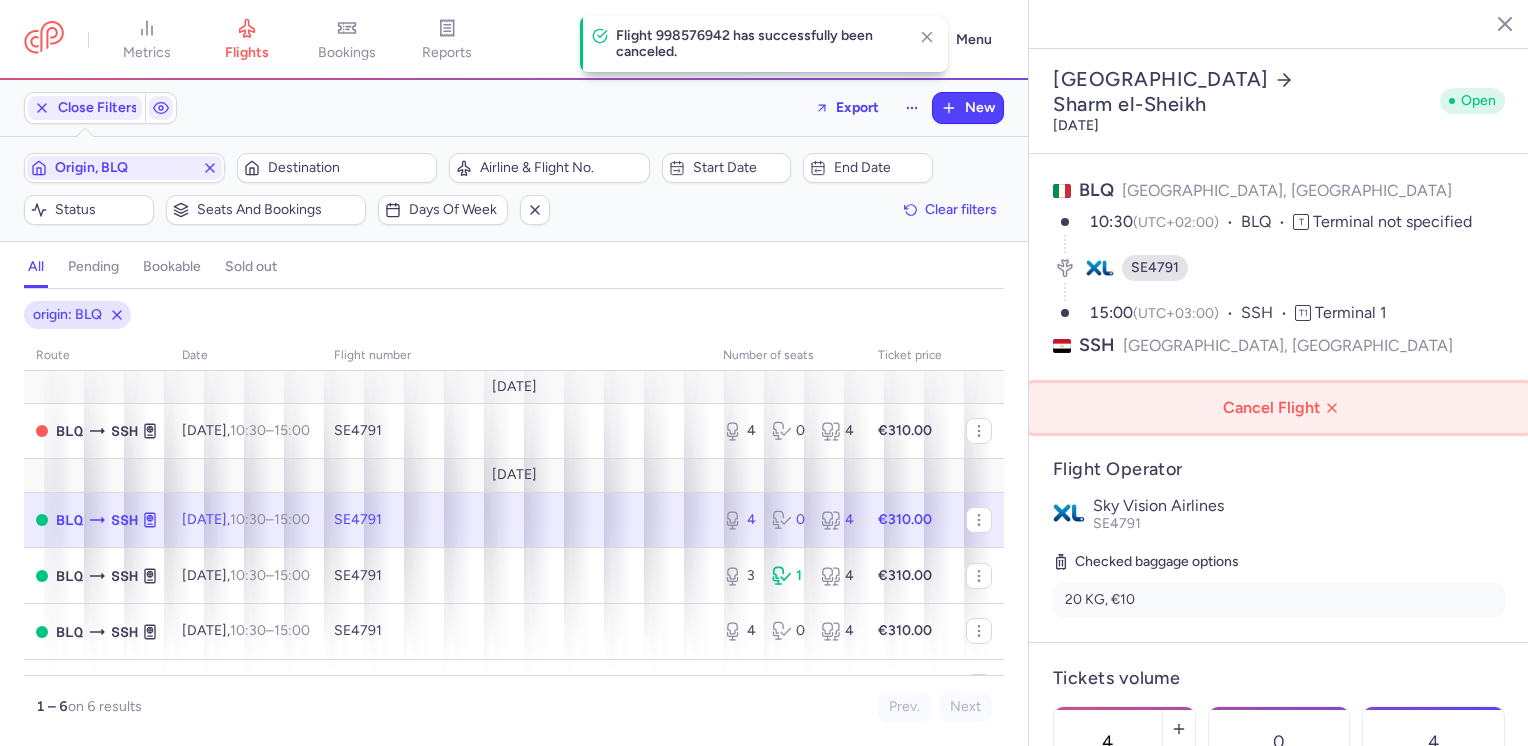 click on "Cancel Flight" at bounding box center (1283, 408) 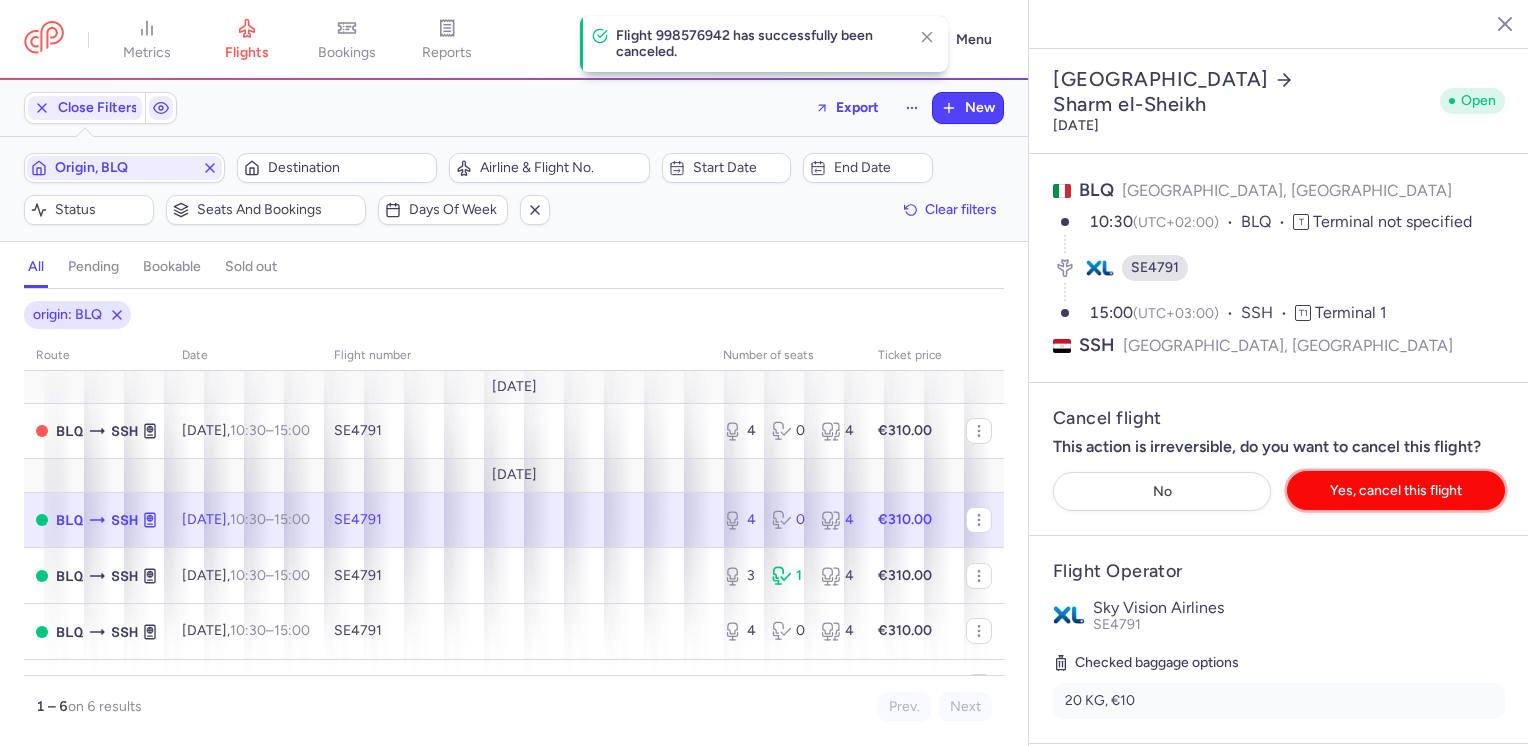 click on "Yes, cancel this flight" at bounding box center [1396, 490] 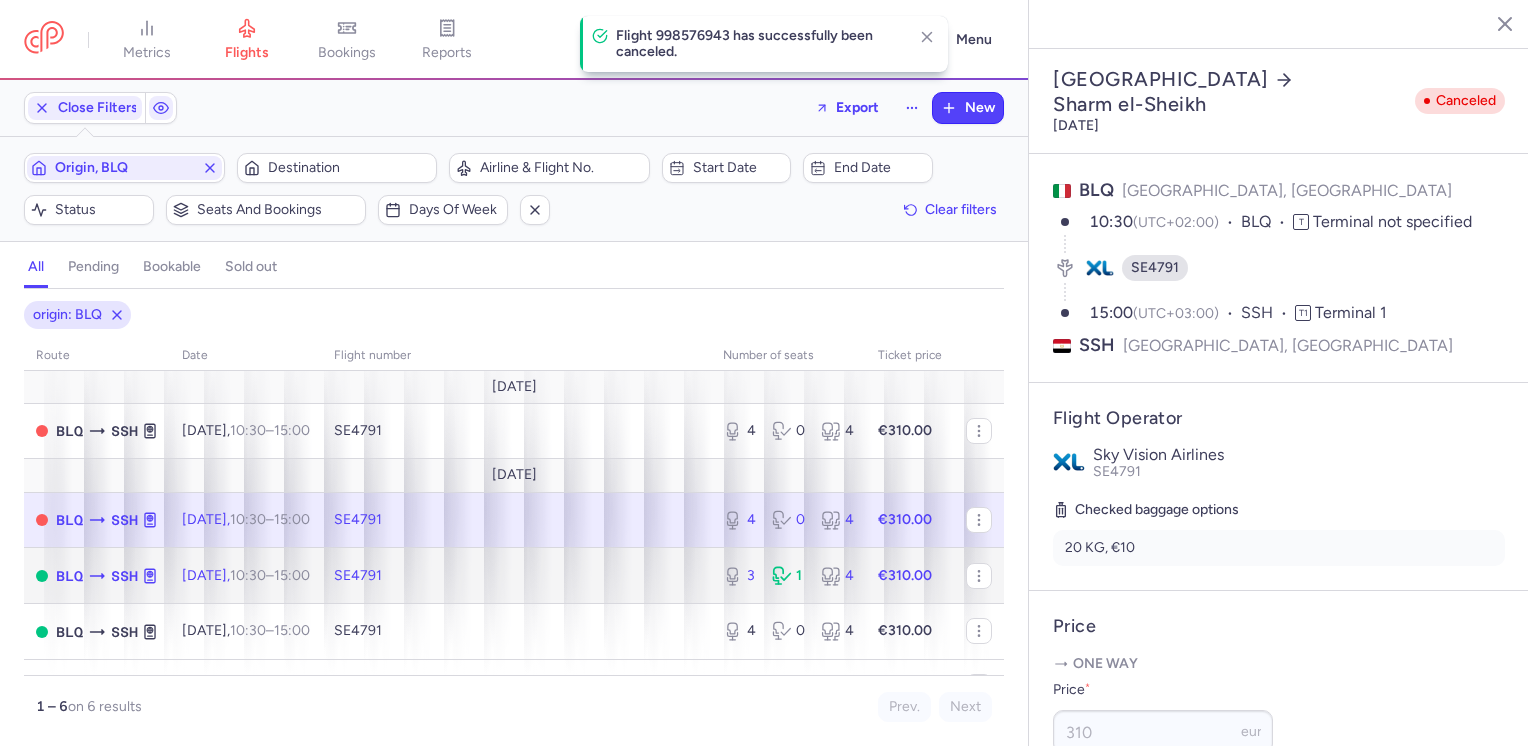 click on "SE4791" 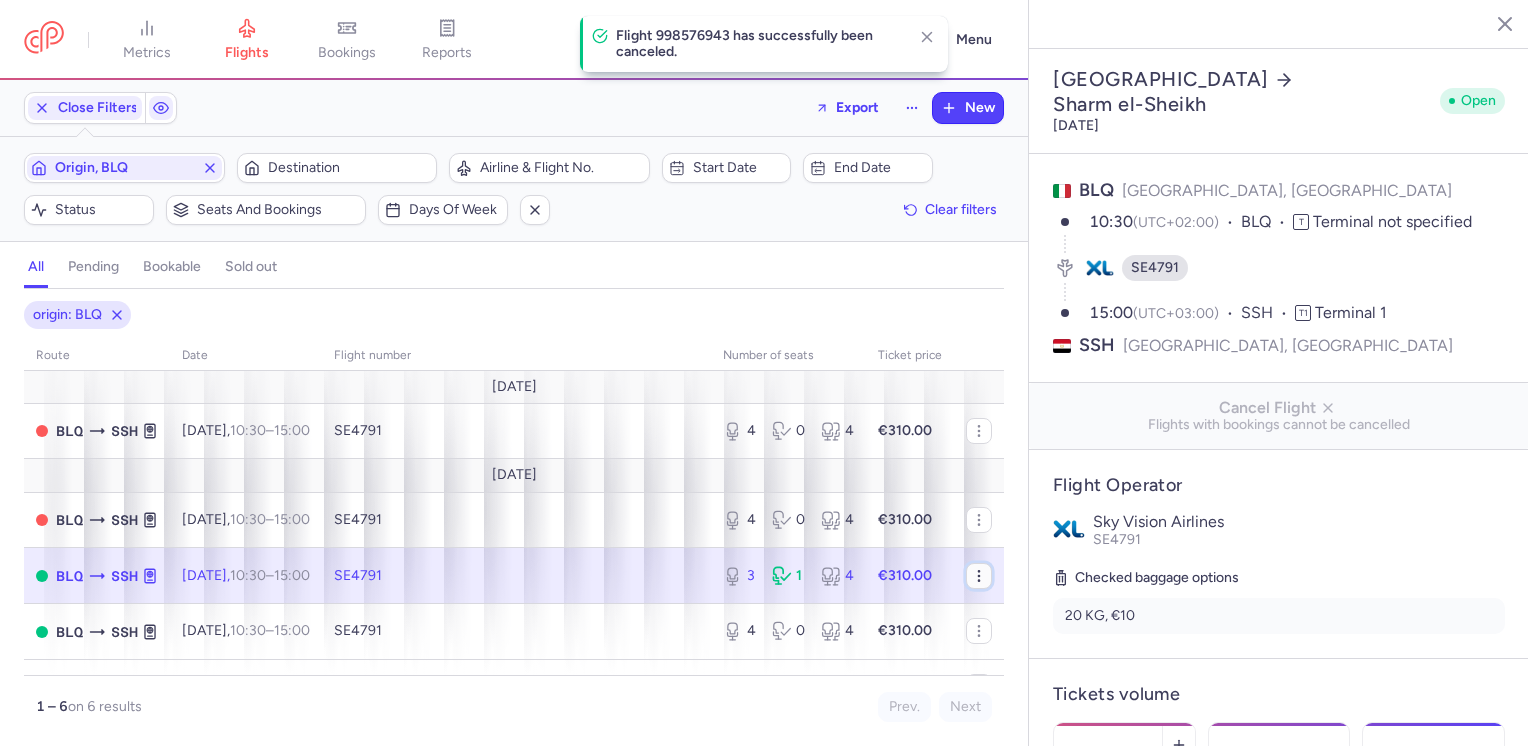 click 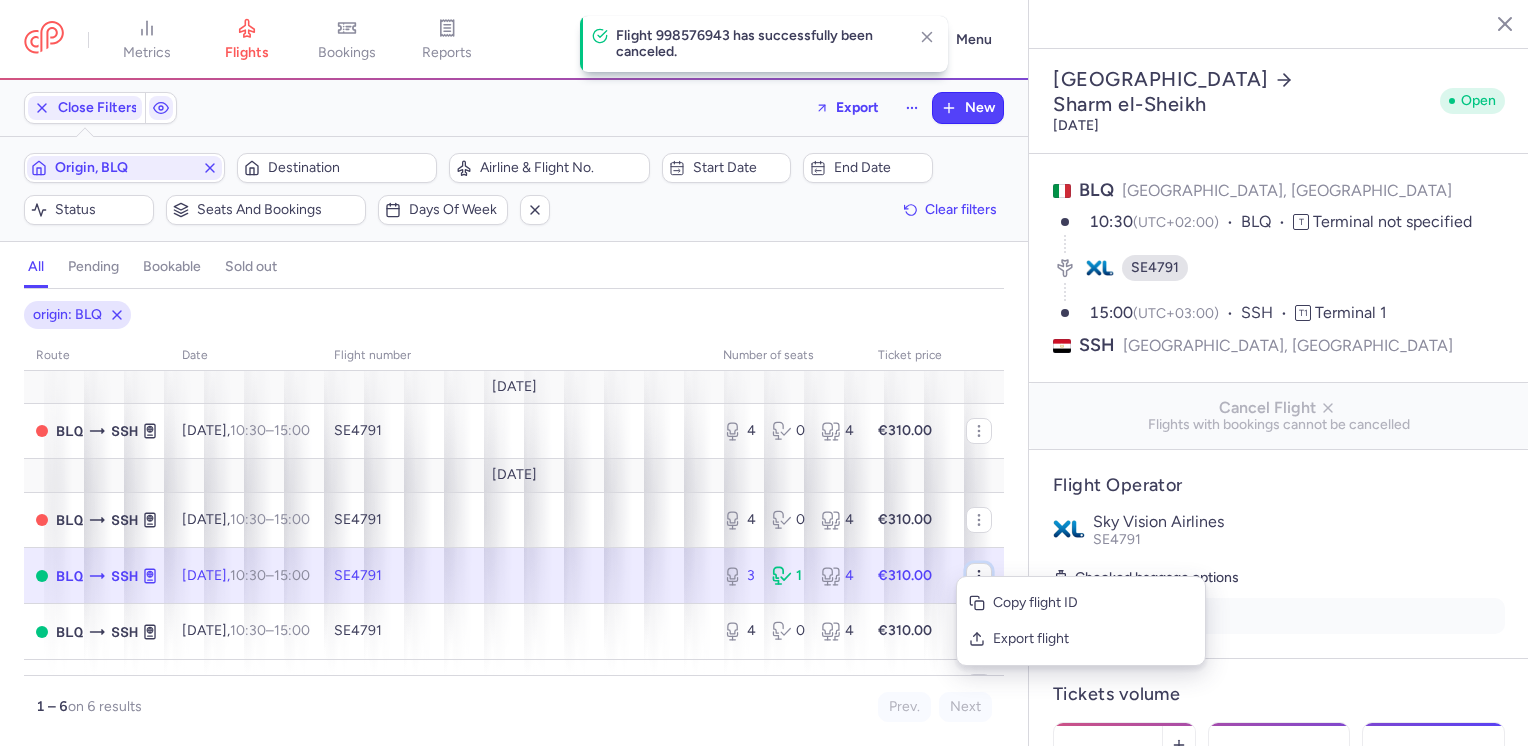 click 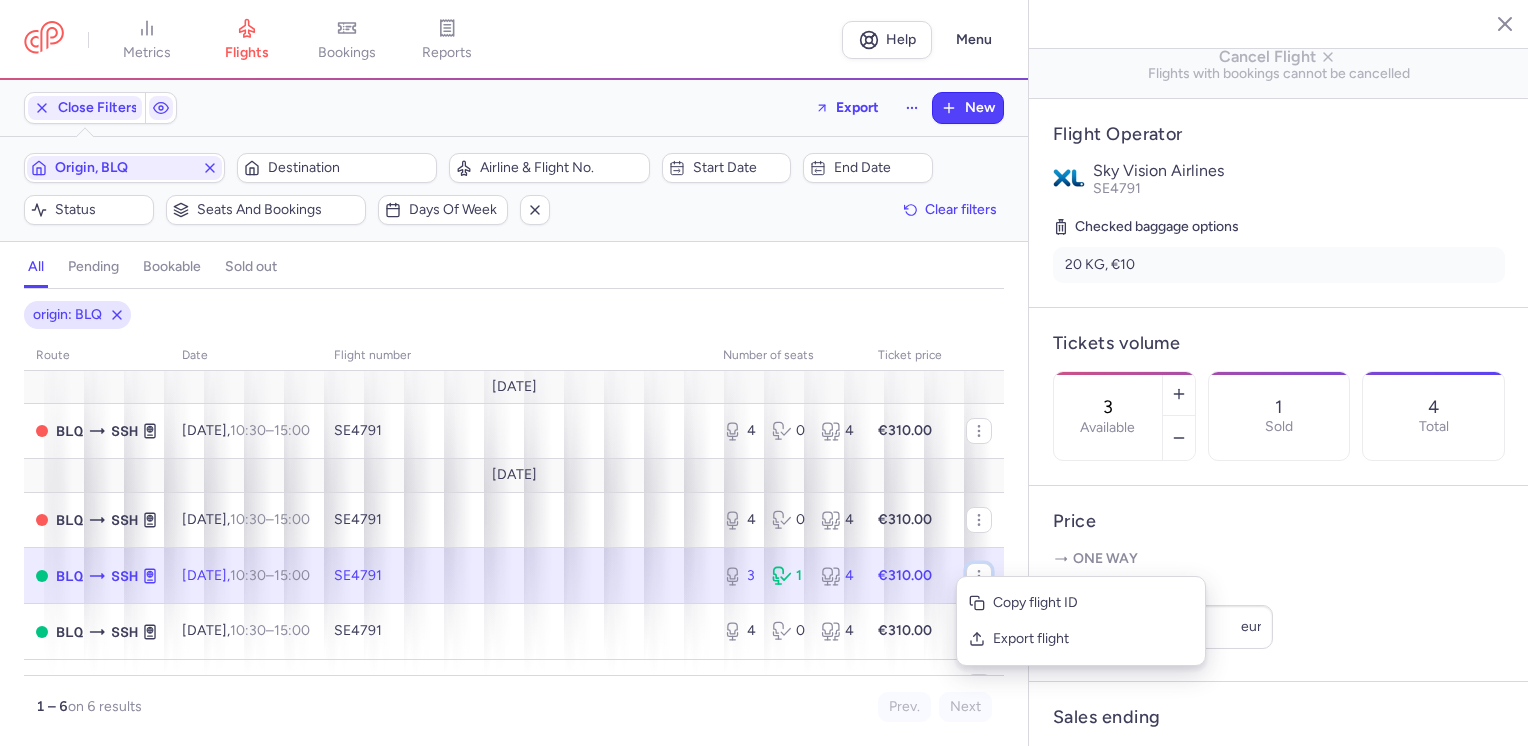 scroll, scrollTop: 376, scrollLeft: 0, axis: vertical 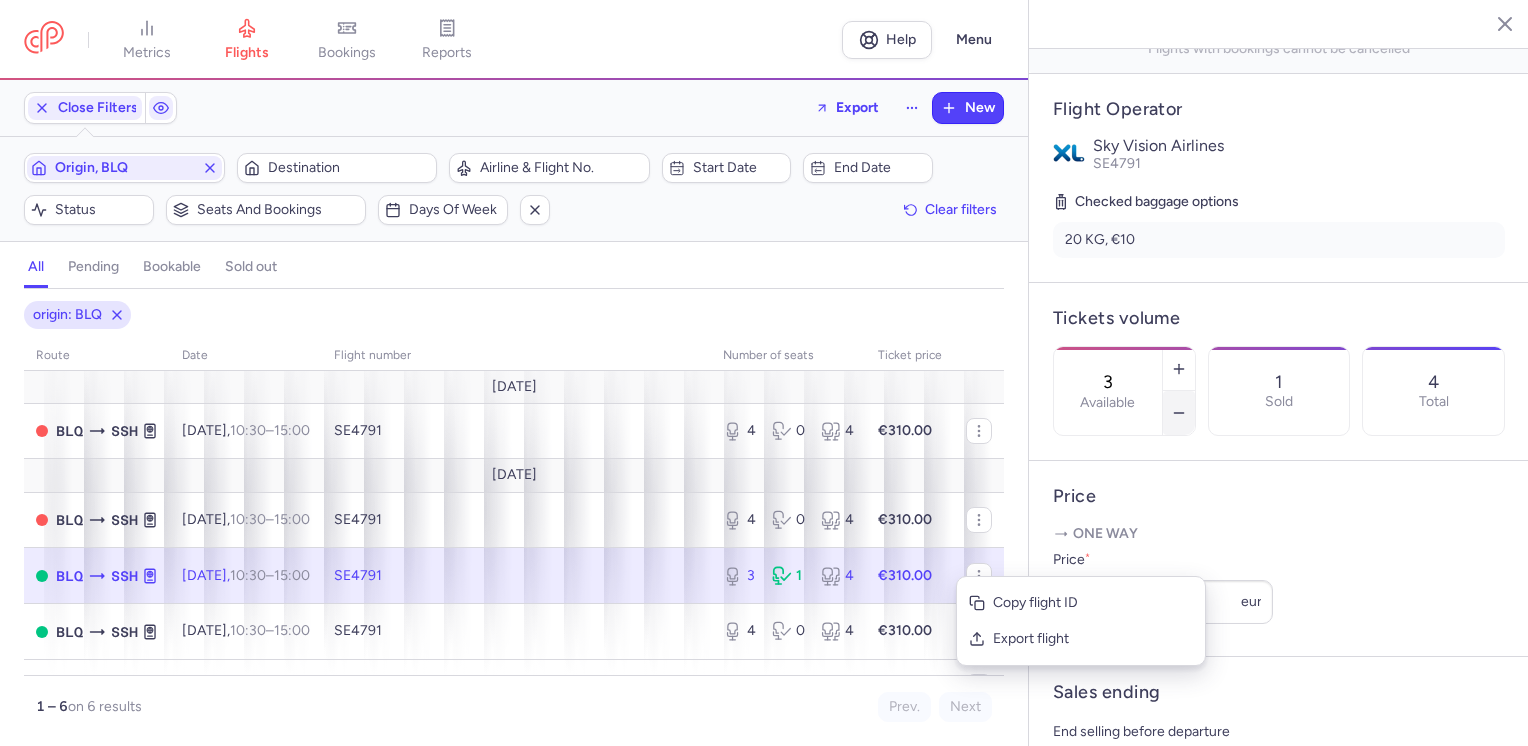 click 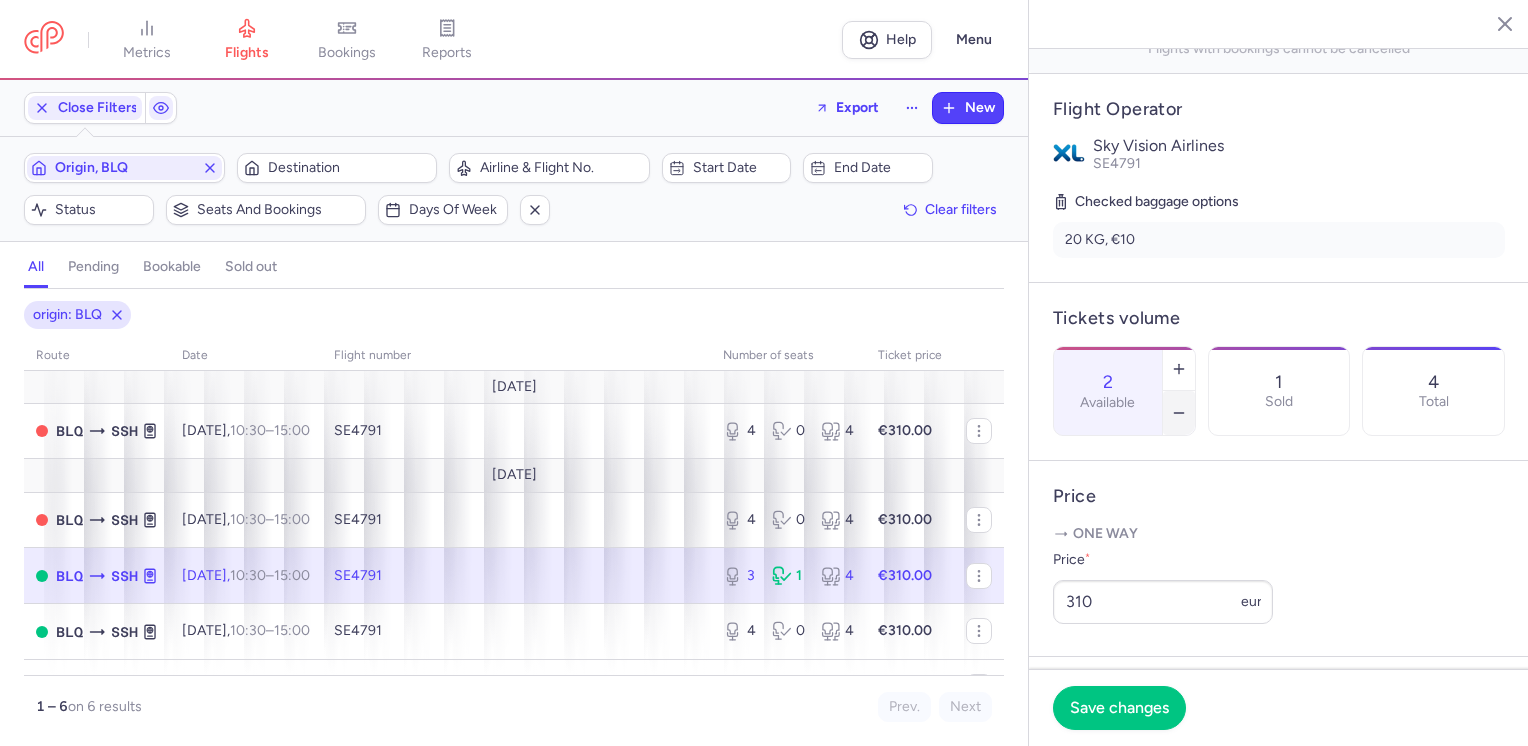 click 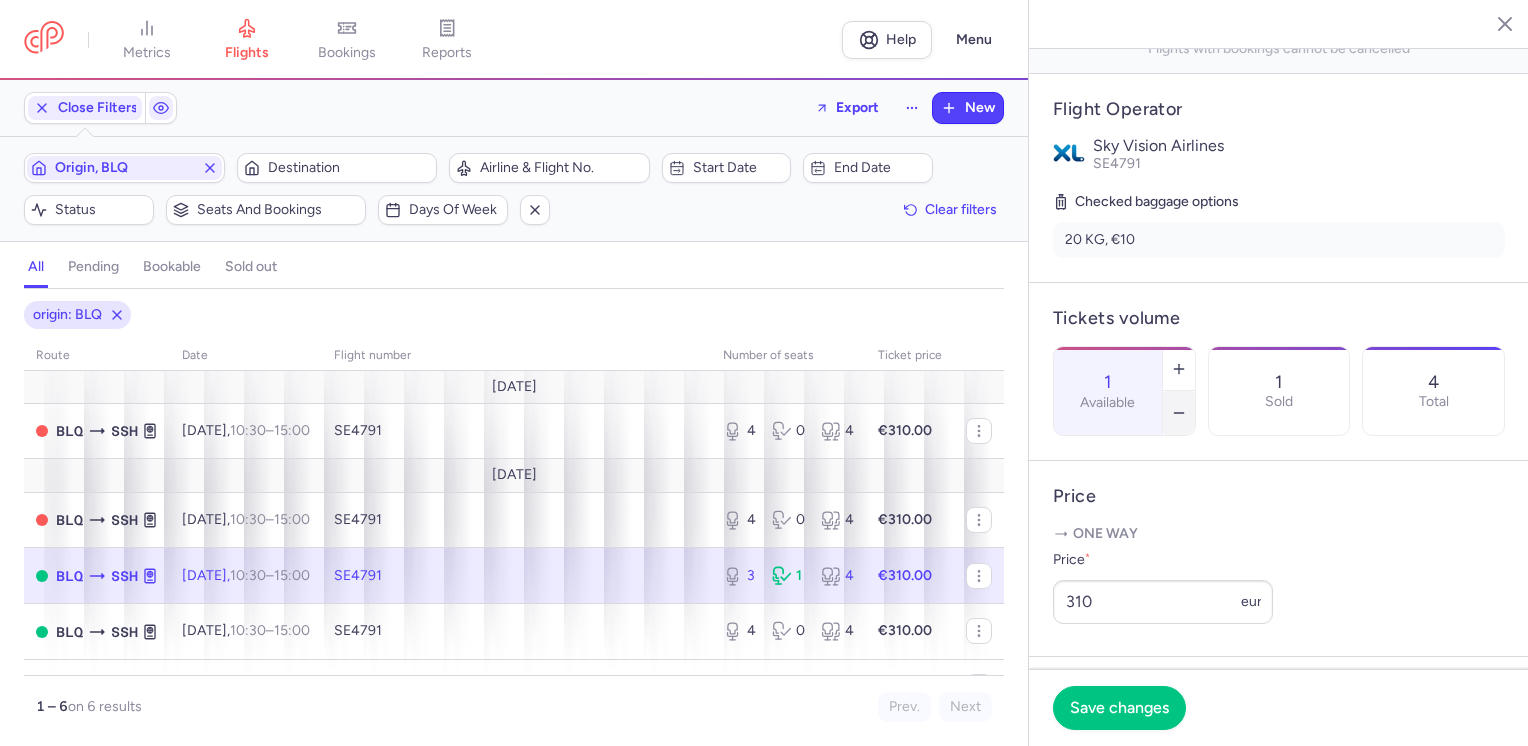 click 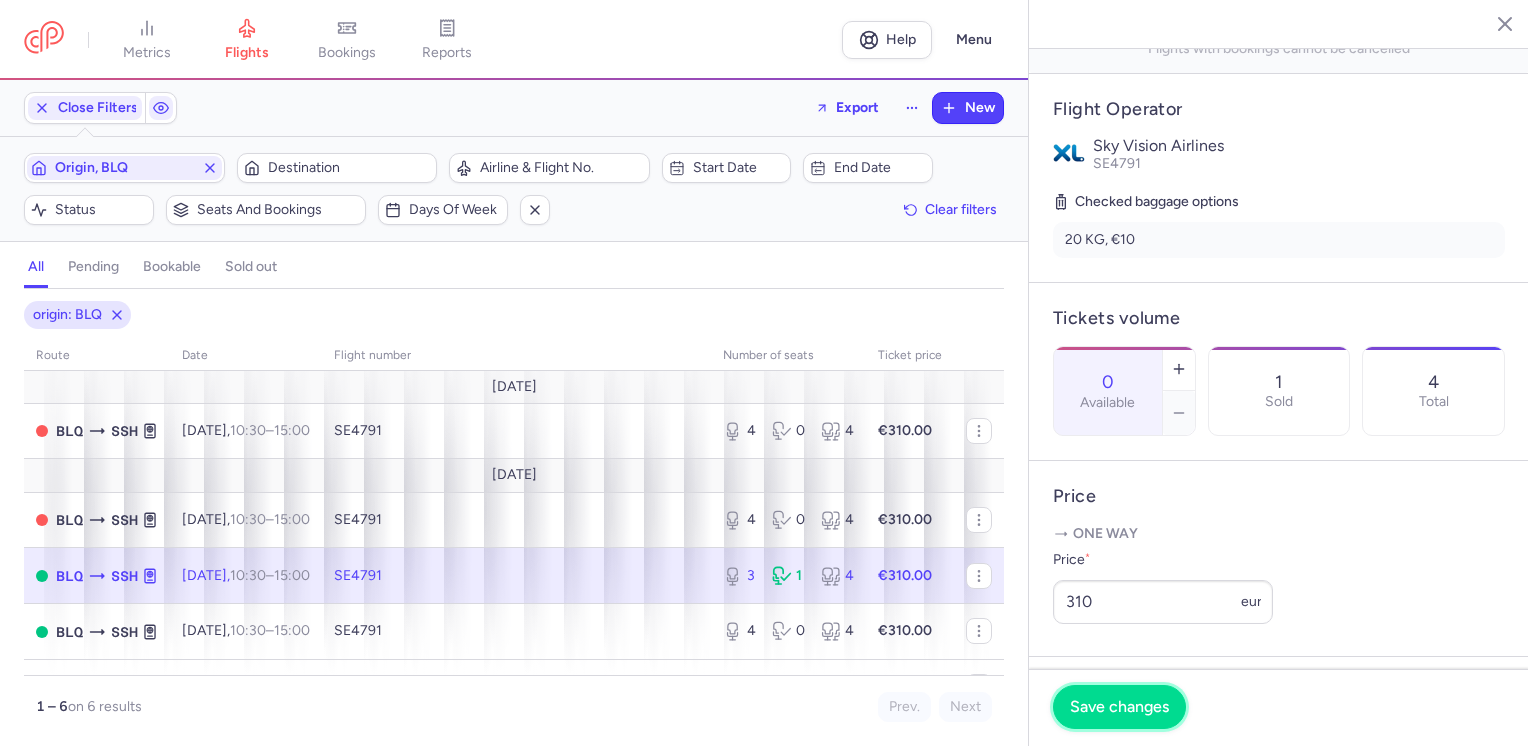 click on "Save changes" at bounding box center [1119, 707] 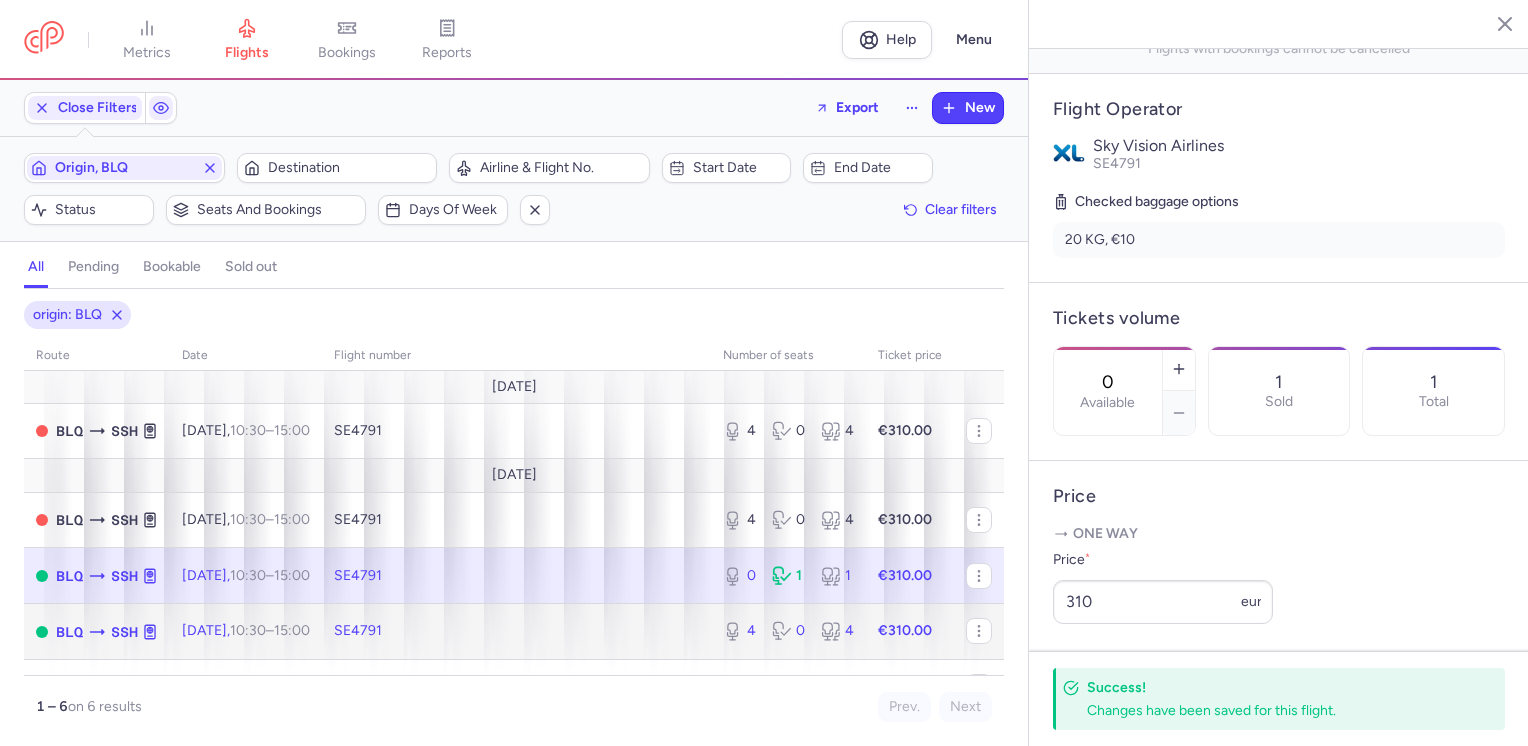 click on "SE4791" 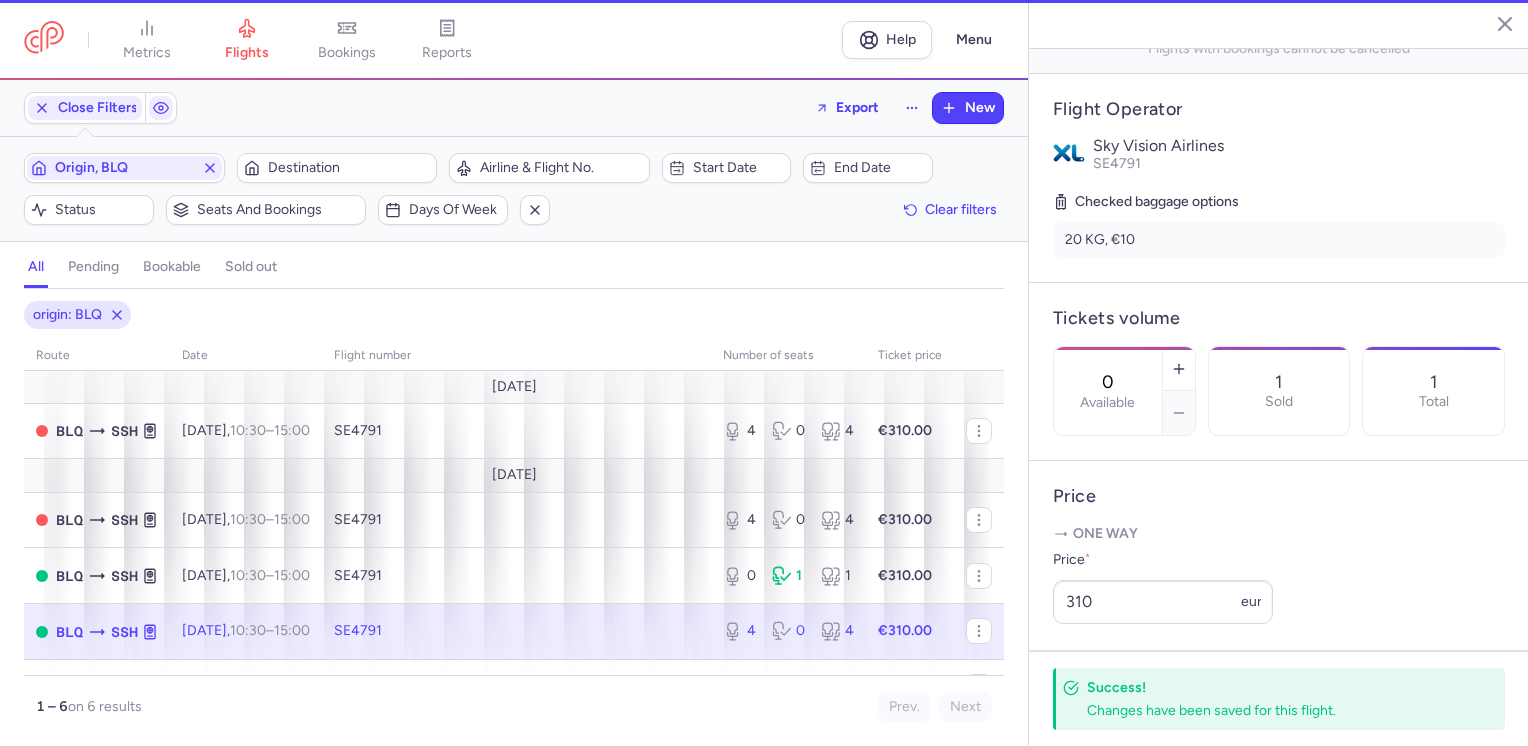 type on "4" 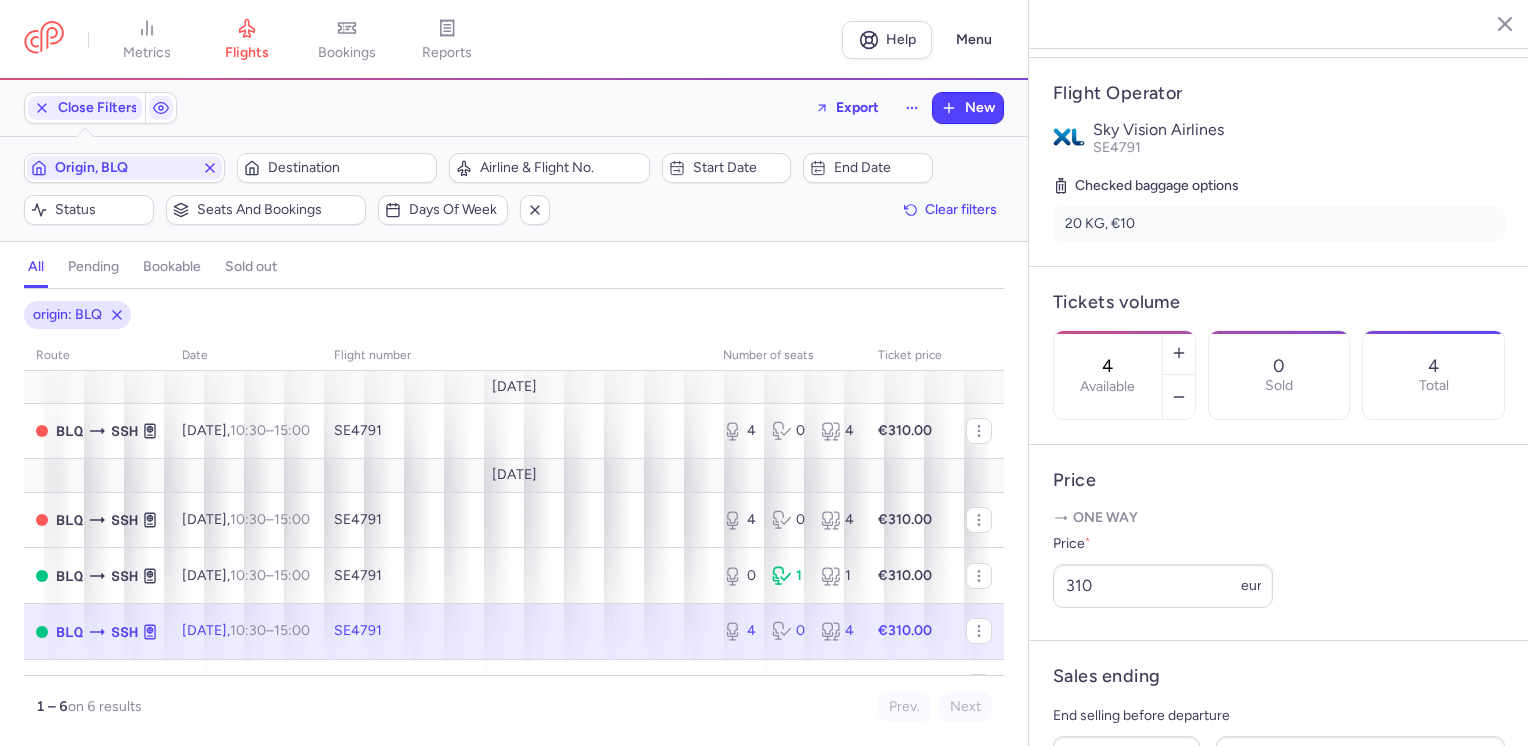 scroll, scrollTop: 0, scrollLeft: 0, axis: both 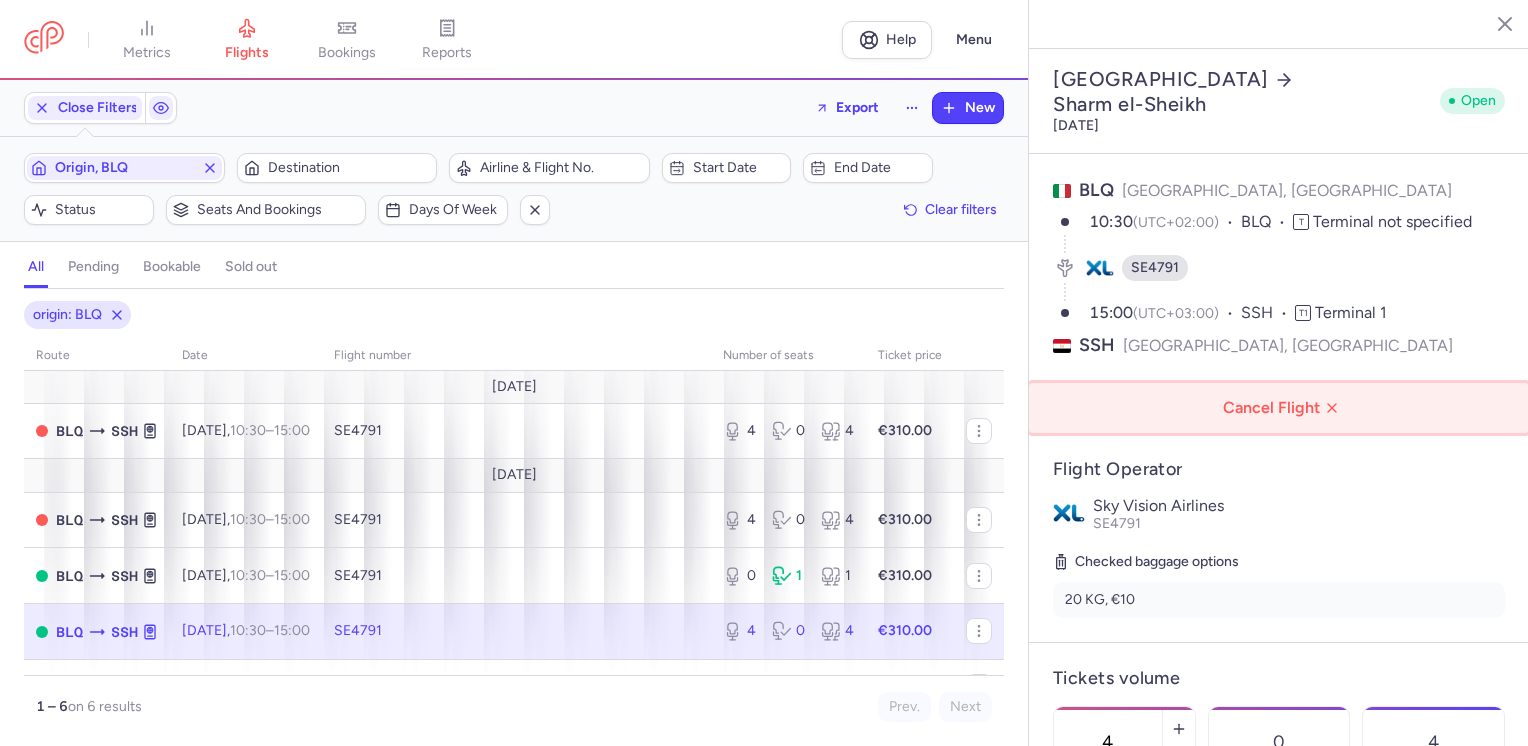 click on "Cancel Flight" at bounding box center (1283, 408) 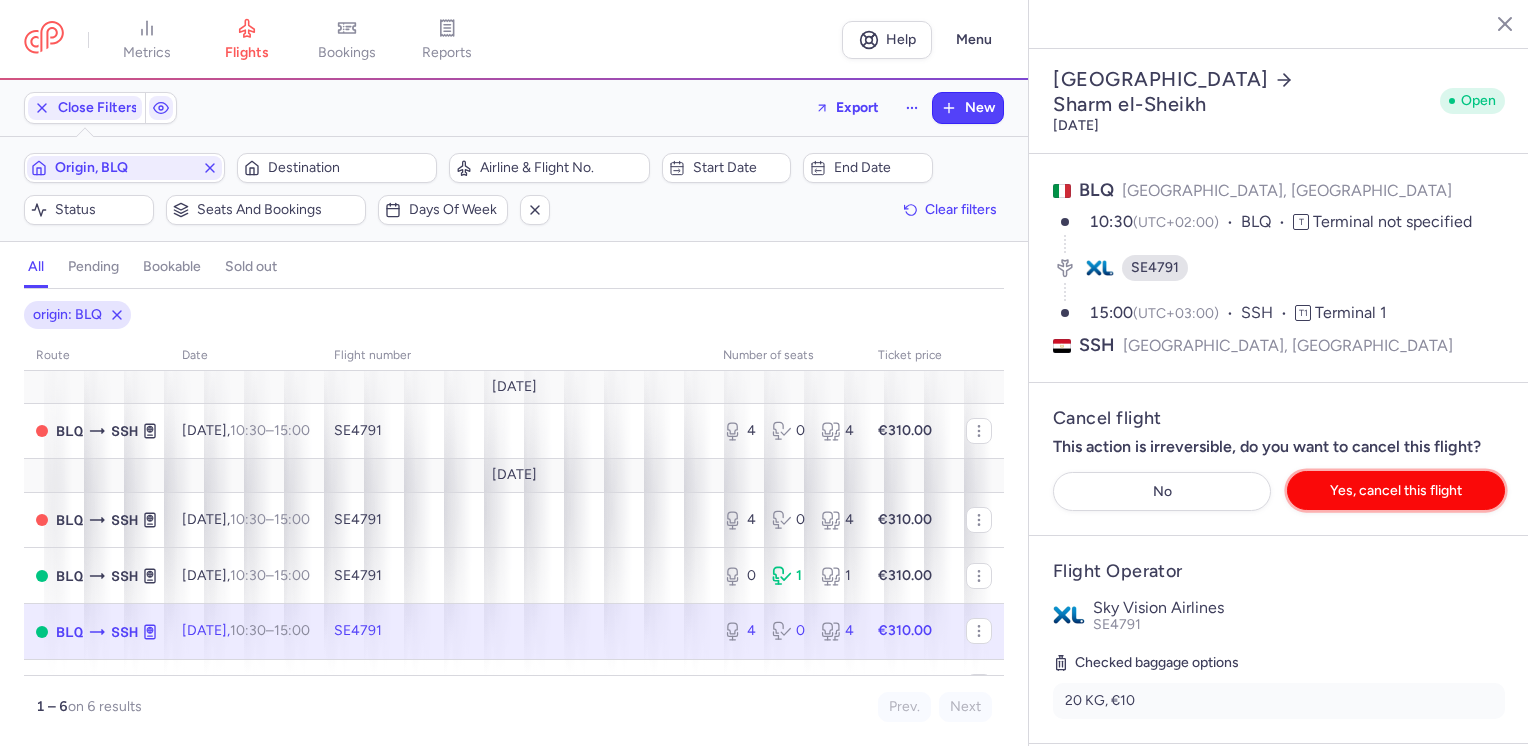 click on "Yes, cancel this flight" at bounding box center [1396, 490] 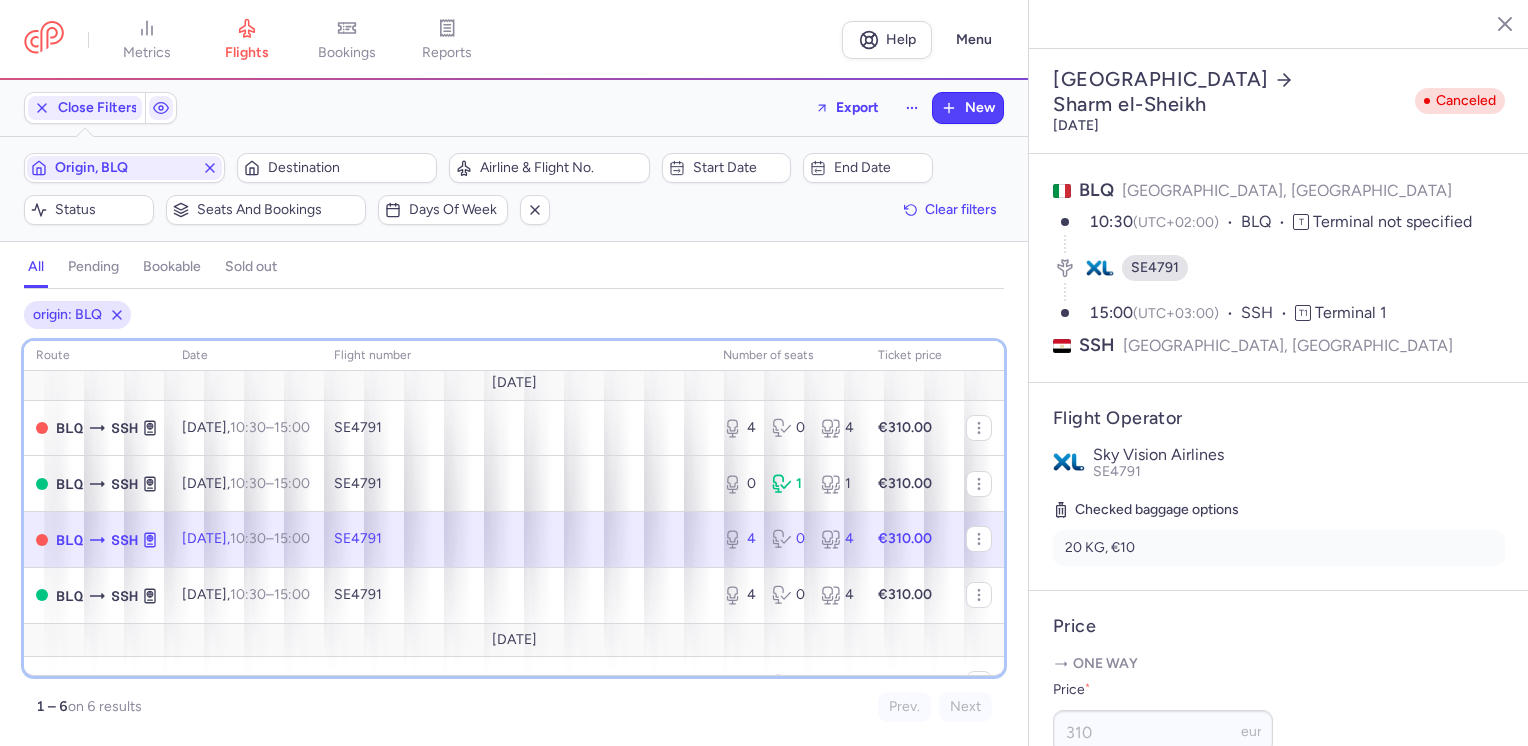 scroll, scrollTop: 133, scrollLeft: 0, axis: vertical 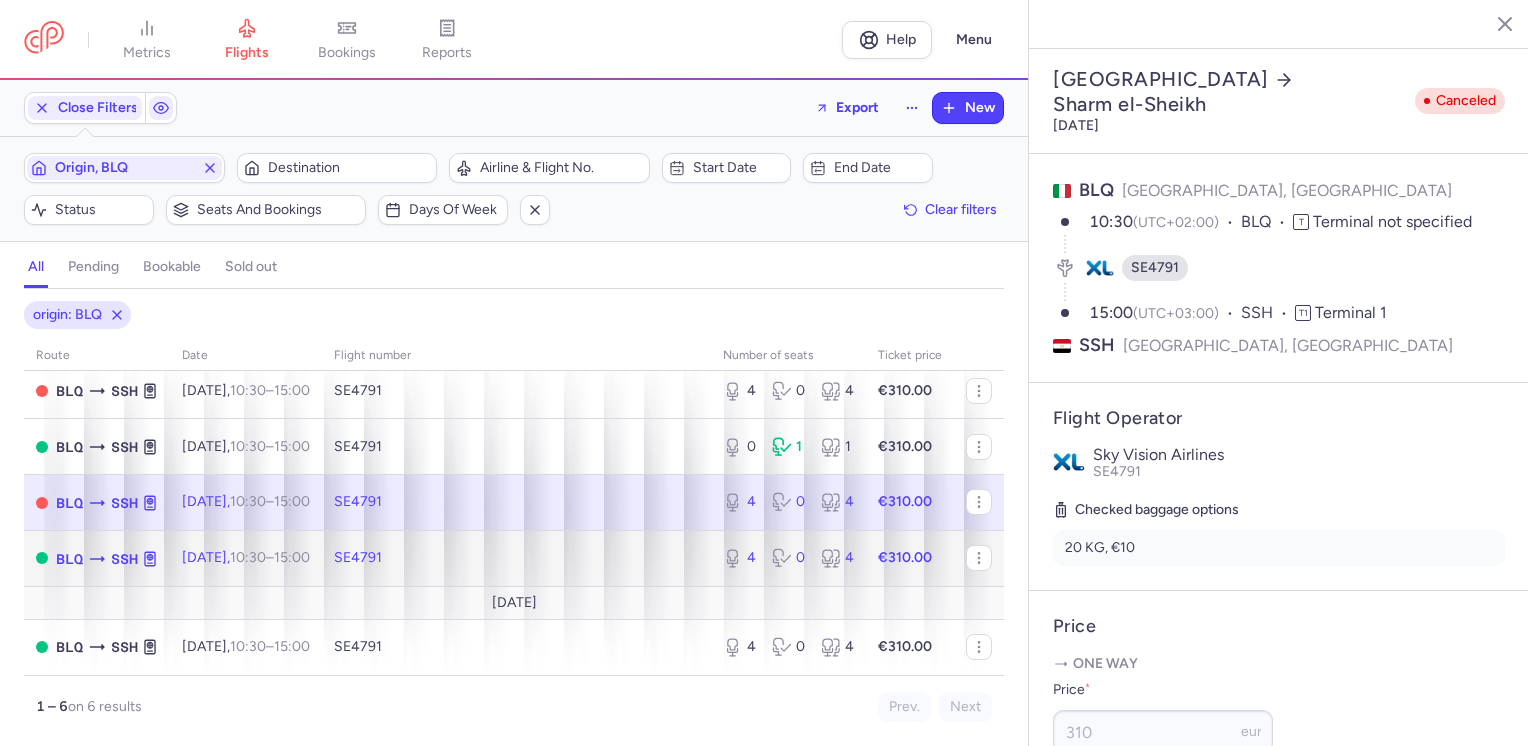 click on "SE4791" 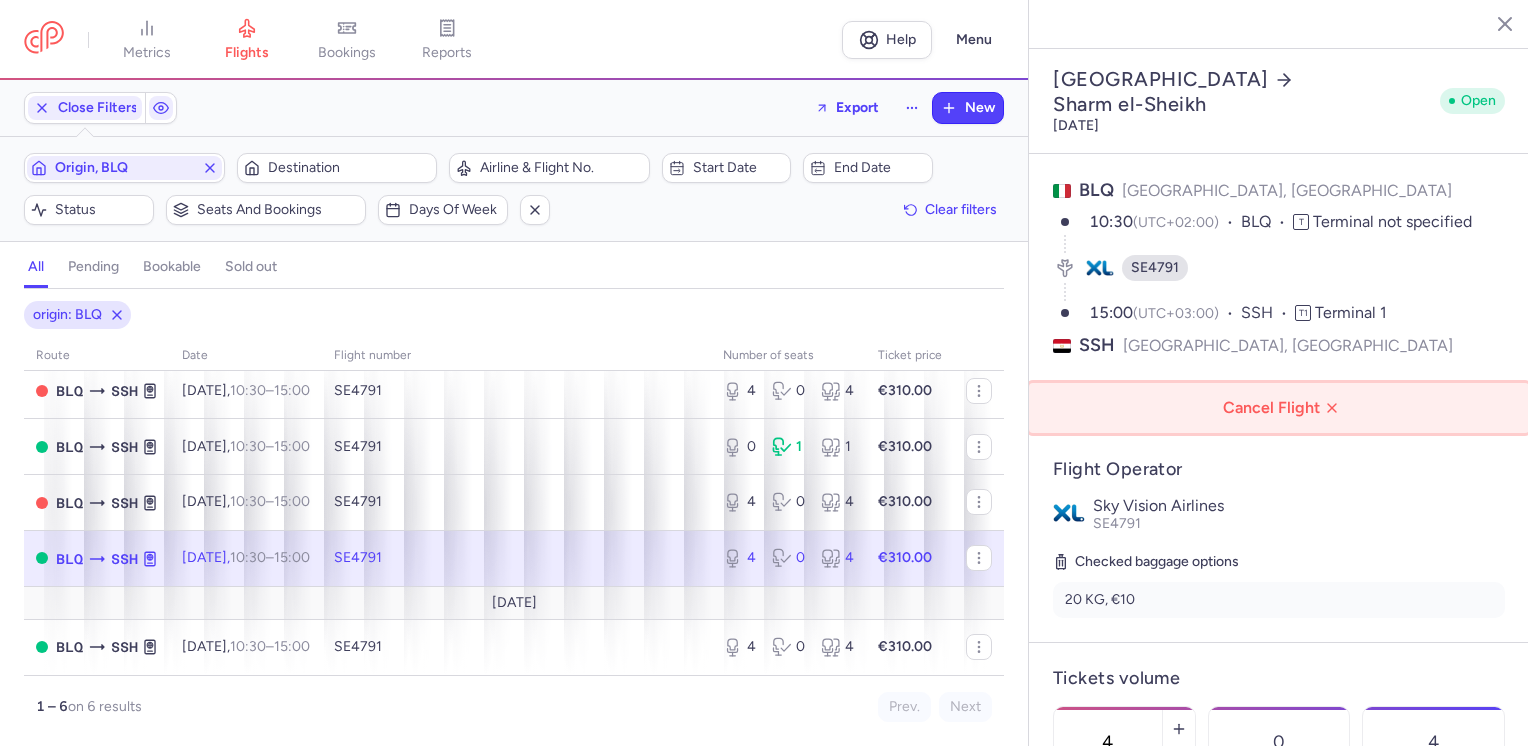 click on "Cancel Flight" at bounding box center [1283, 408] 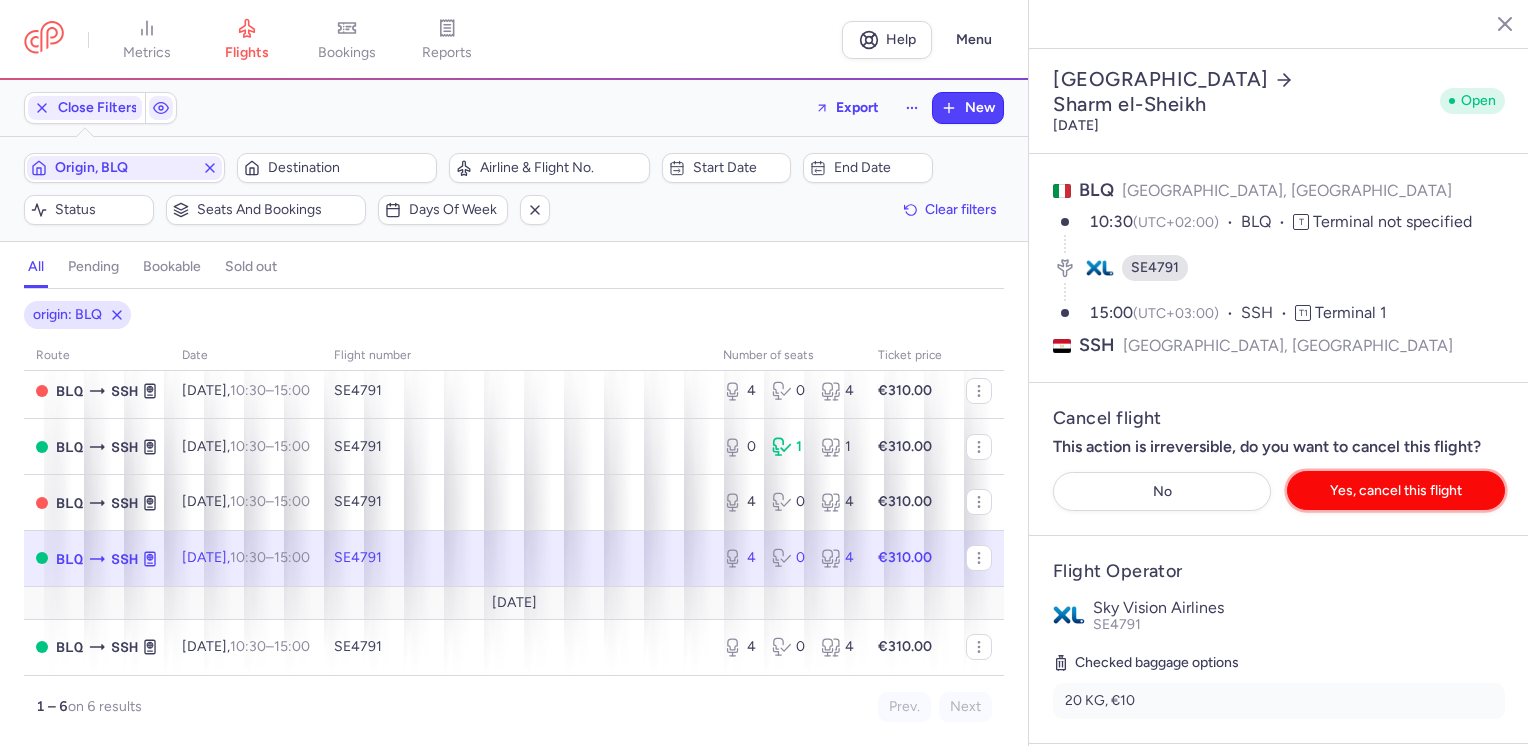 click on "Yes, cancel this flight" at bounding box center (1396, 490) 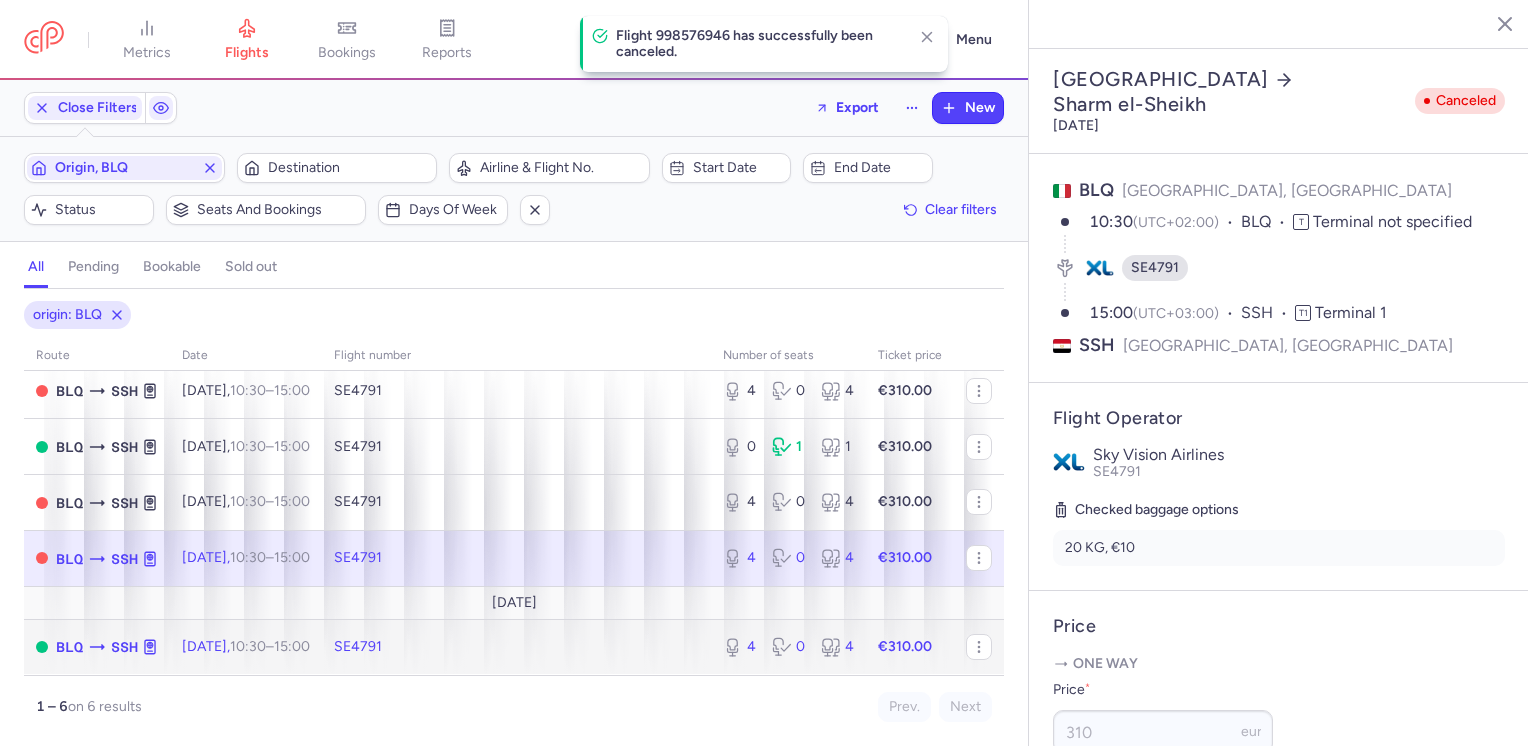 click on "SE4791" 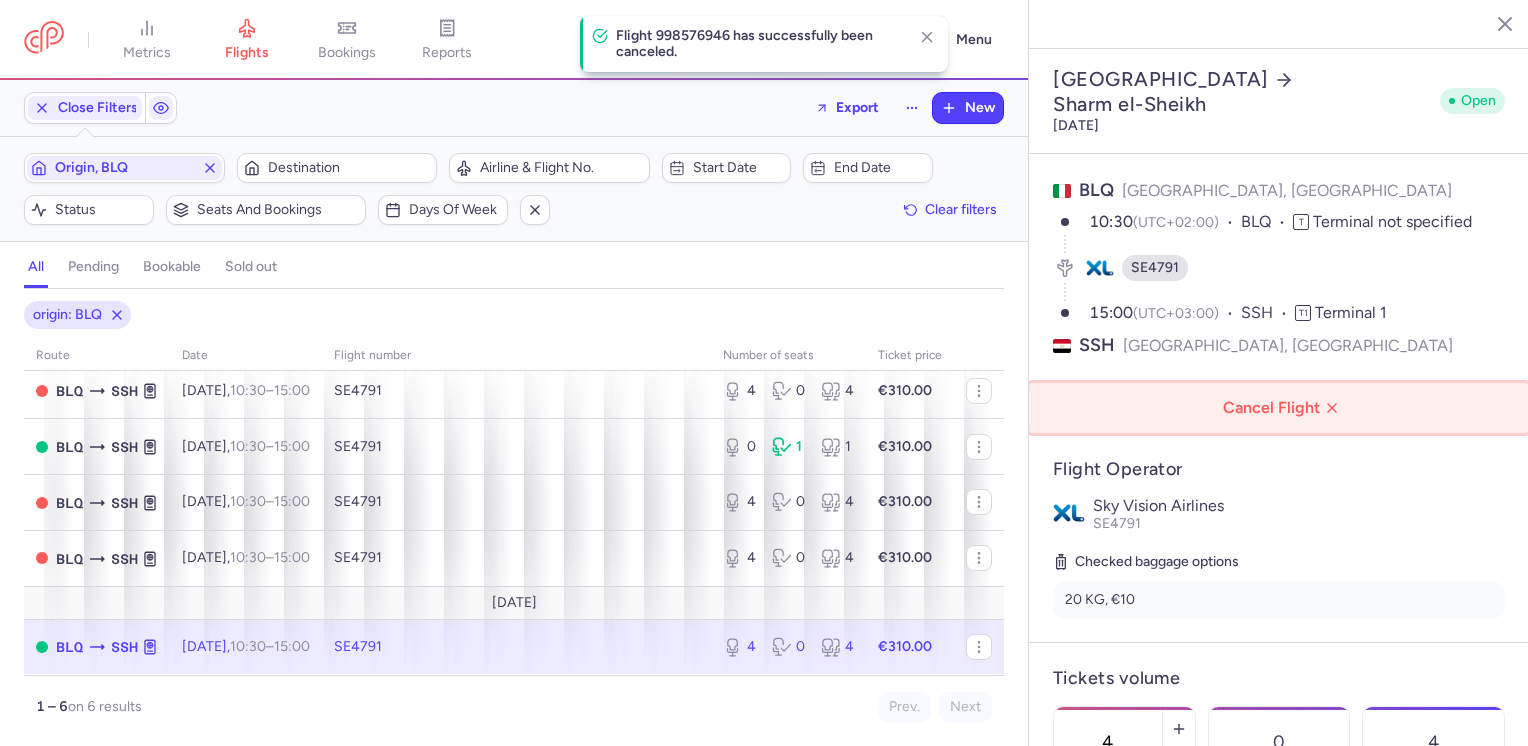 click on "Cancel Flight" at bounding box center (1283, 408) 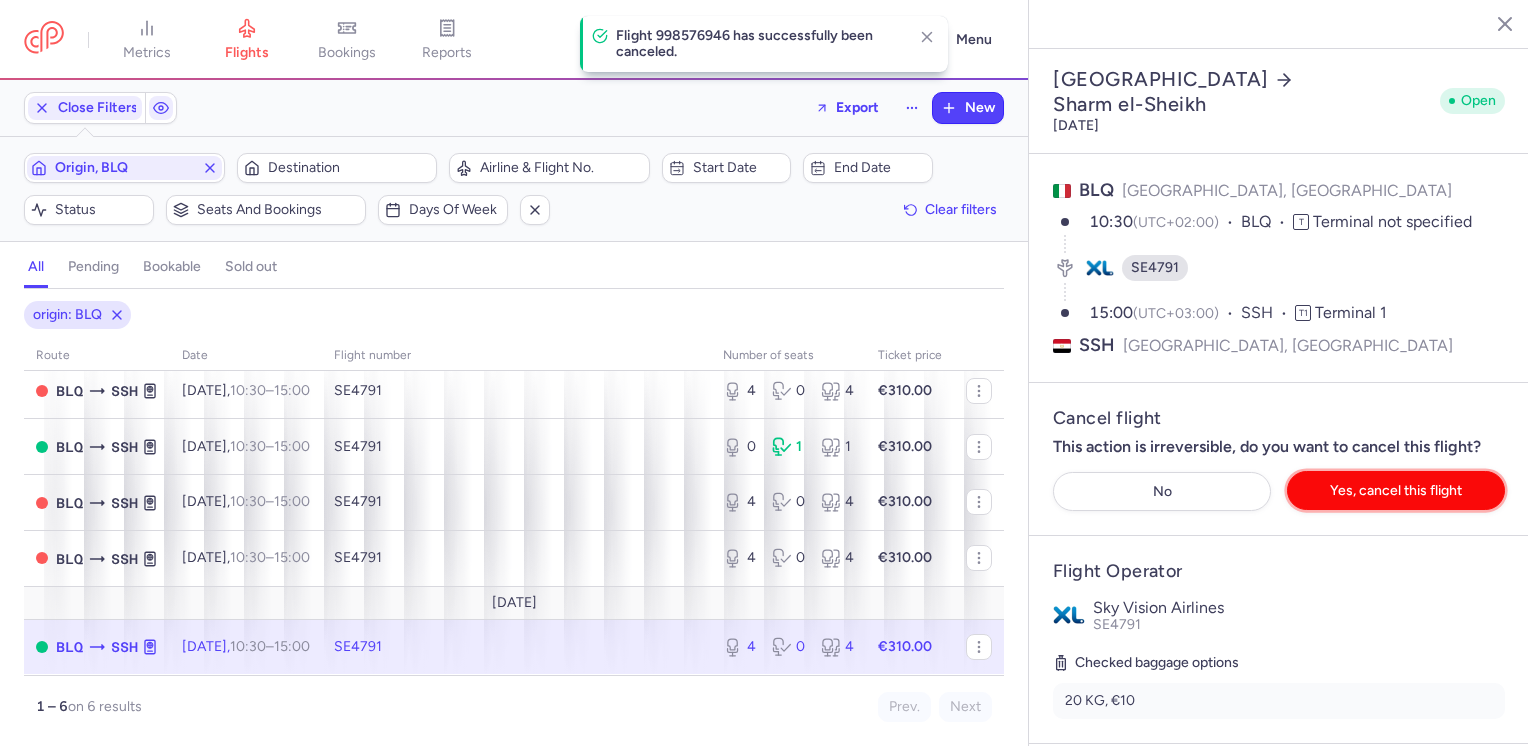click on "Yes, cancel this flight" at bounding box center (1396, 490) 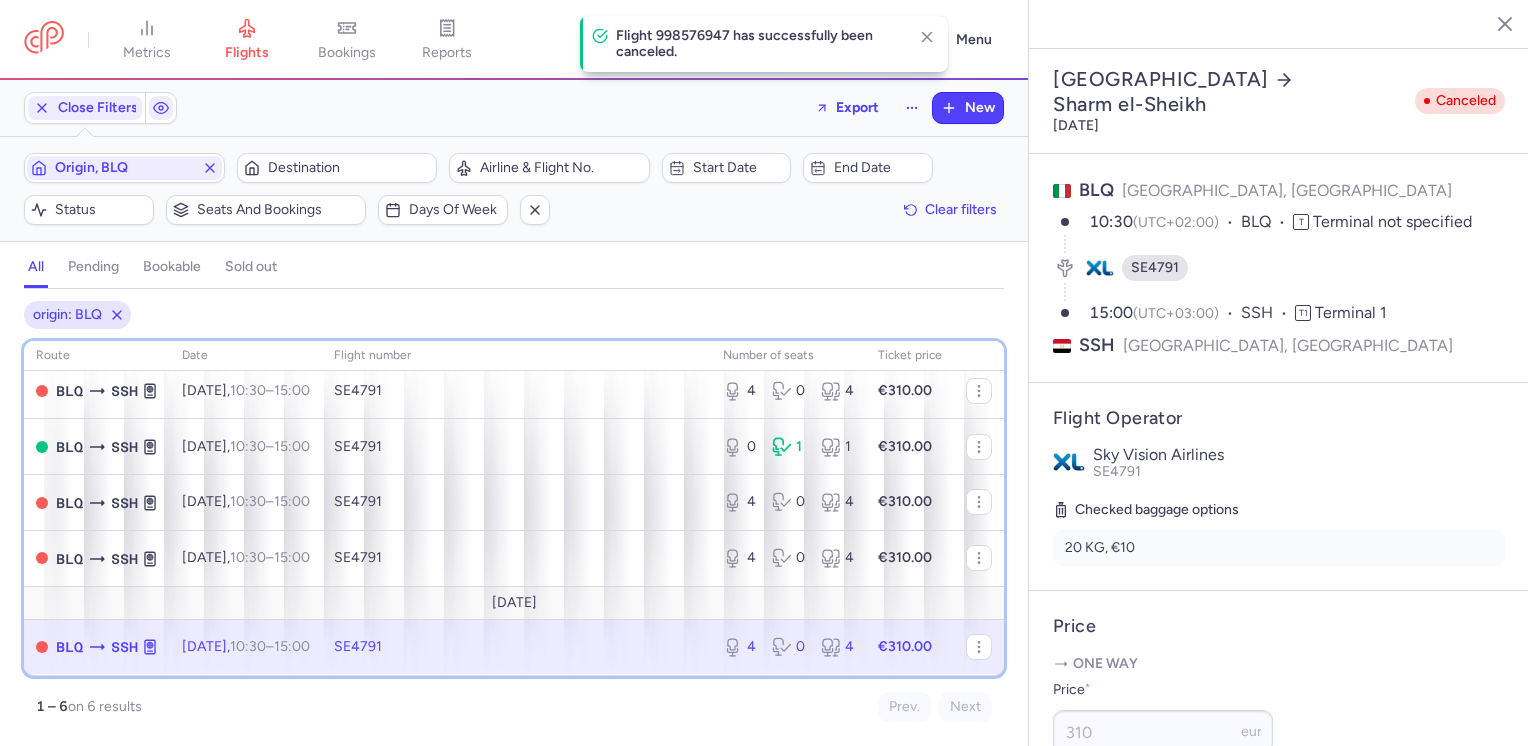 scroll, scrollTop: 0, scrollLeft: 0, axis: both 